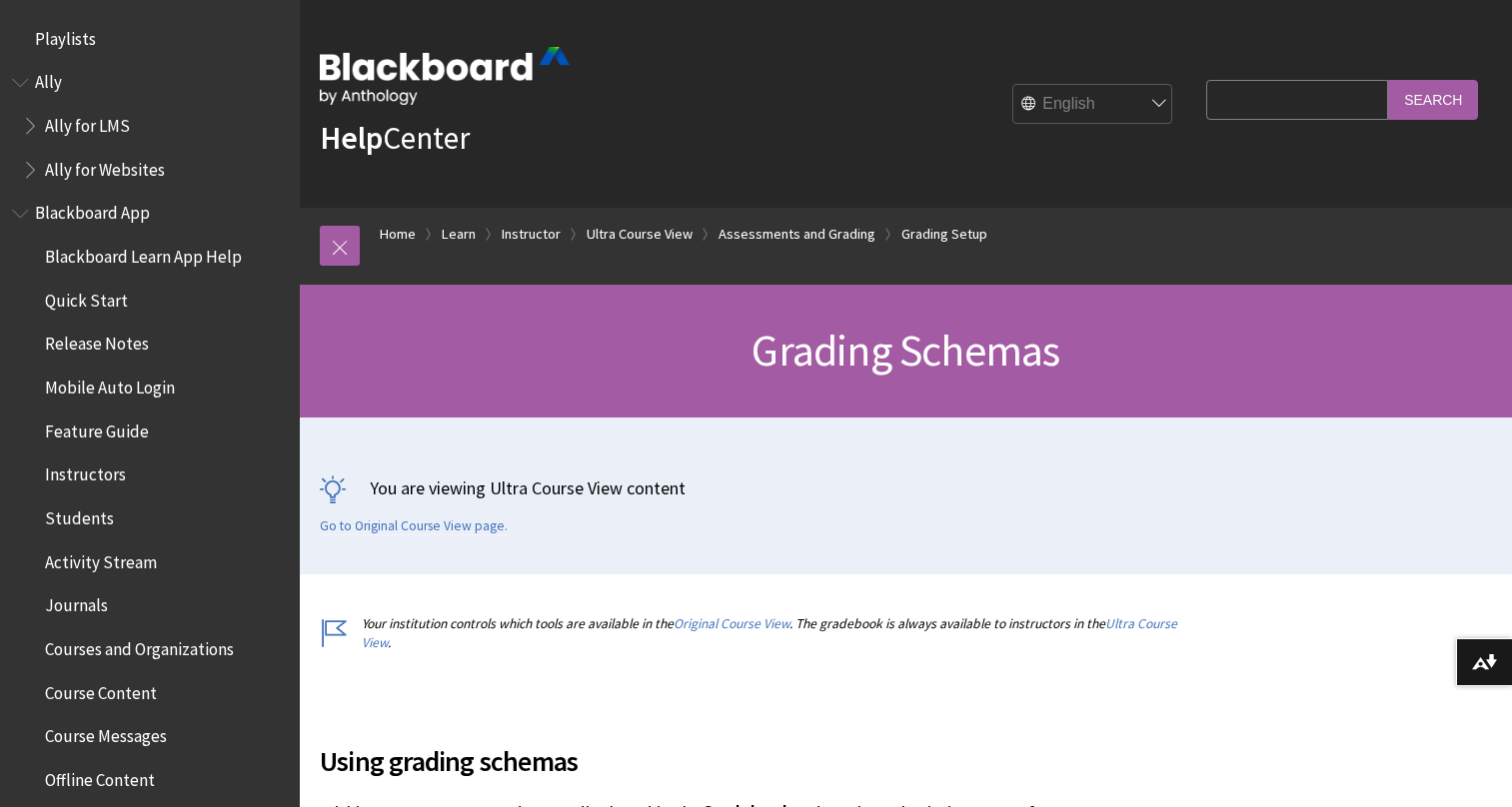 scroll, scrollTop: 499, scrollLeft: 0, axis: vertical 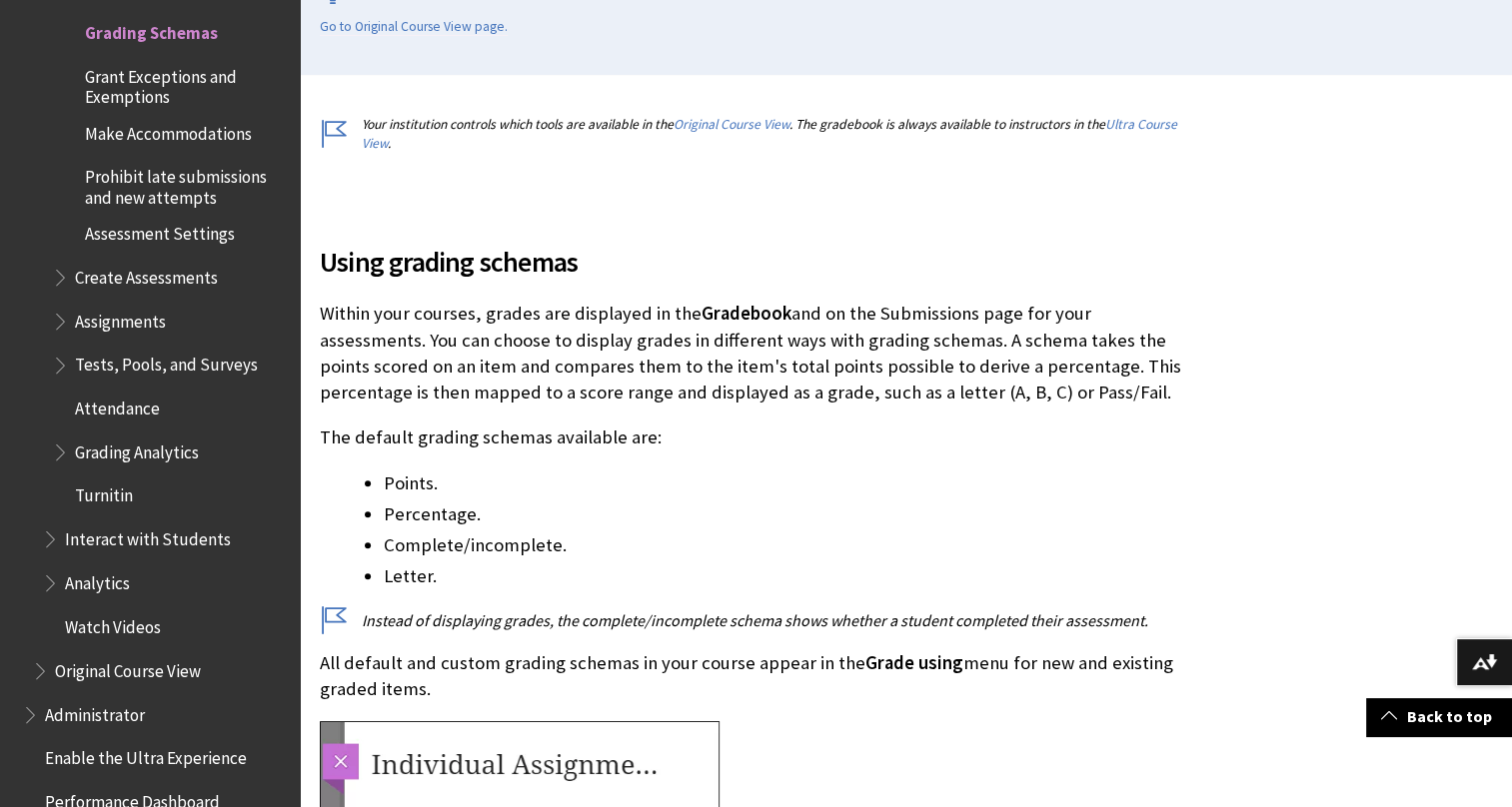 drag, startPoint x: 321, startPoint y: 318, endPoint x: 998, endPoint y: 400, distance: 681.9479 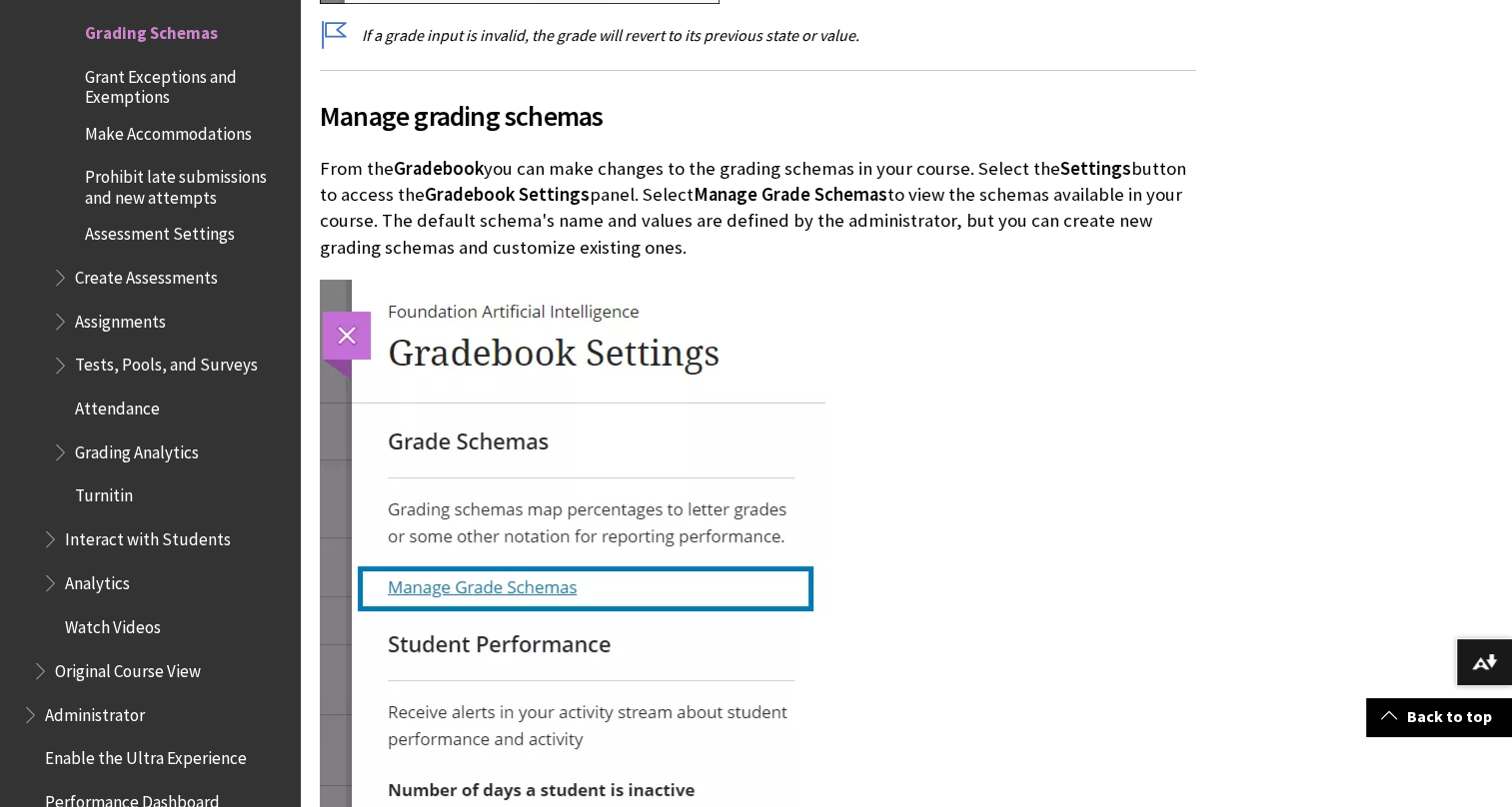 scroll, scrollTop: 1898, scrollLeft: 0, axis: vertical 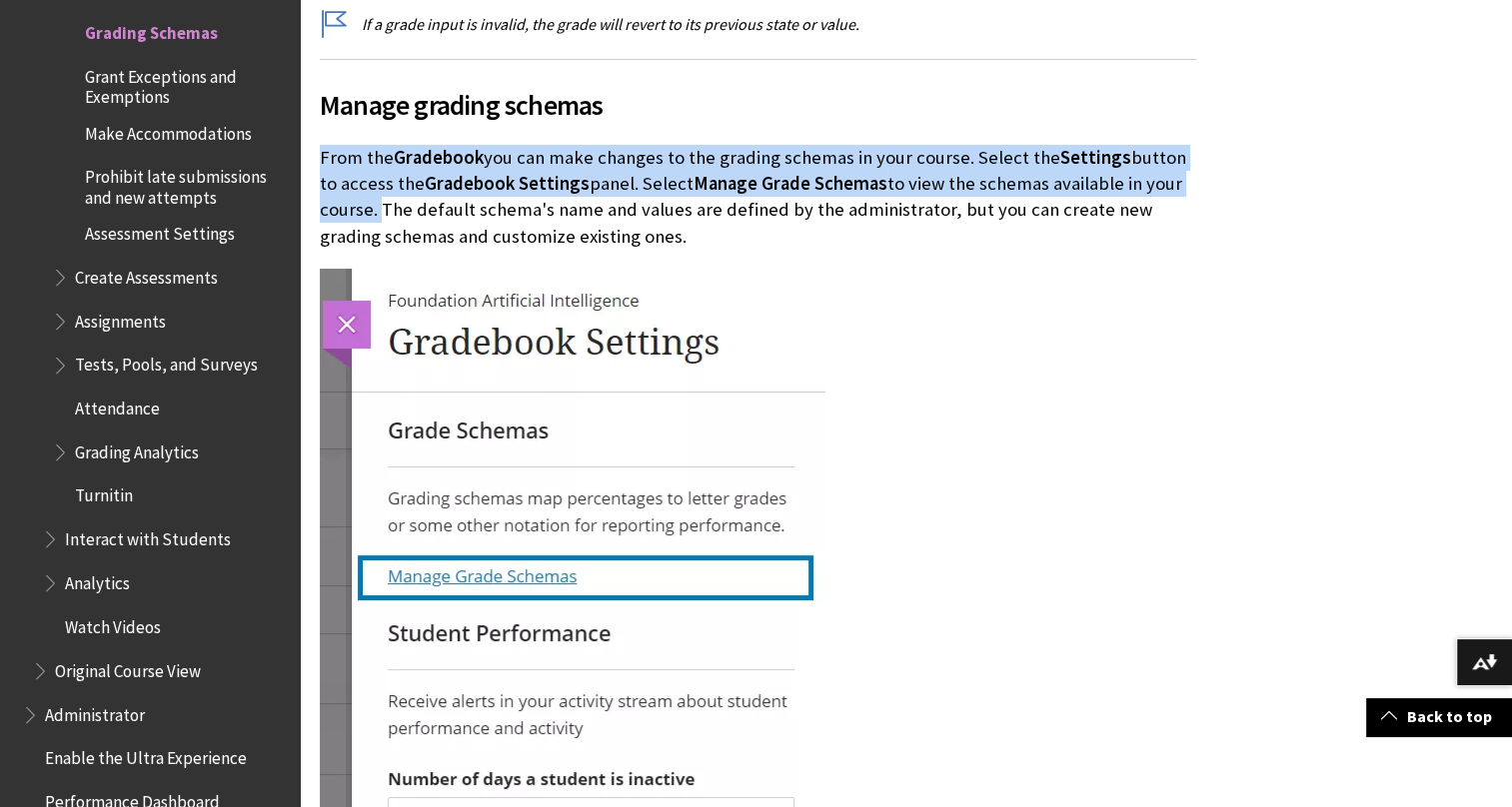 drag, startPoint x: 317, startPoint y: 157, endPoint x: 375, endPoint y: 207, distance: 76.57676 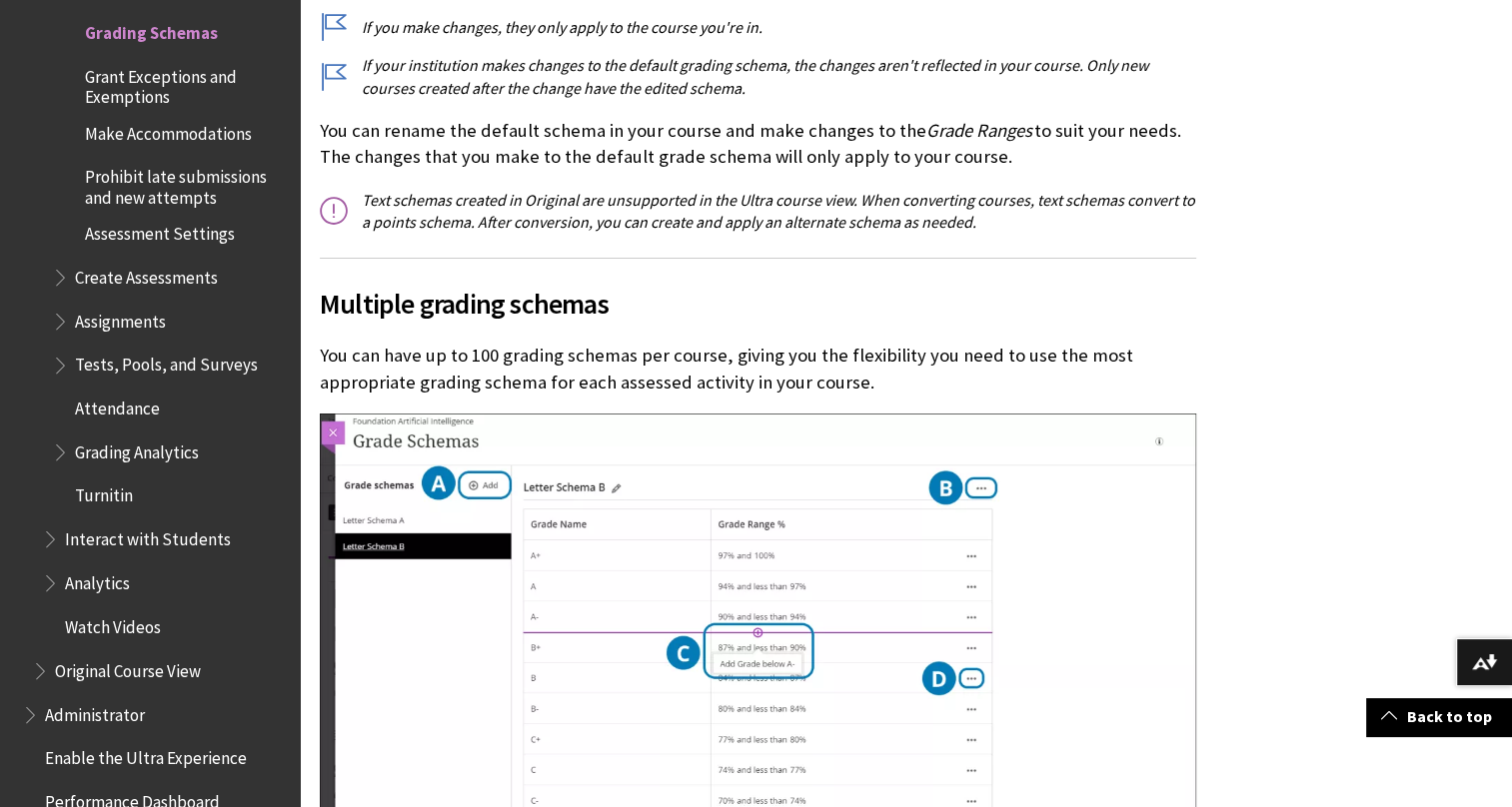 scroll, scrollTop: 3096, scrollLeft: 0, axis: vertical 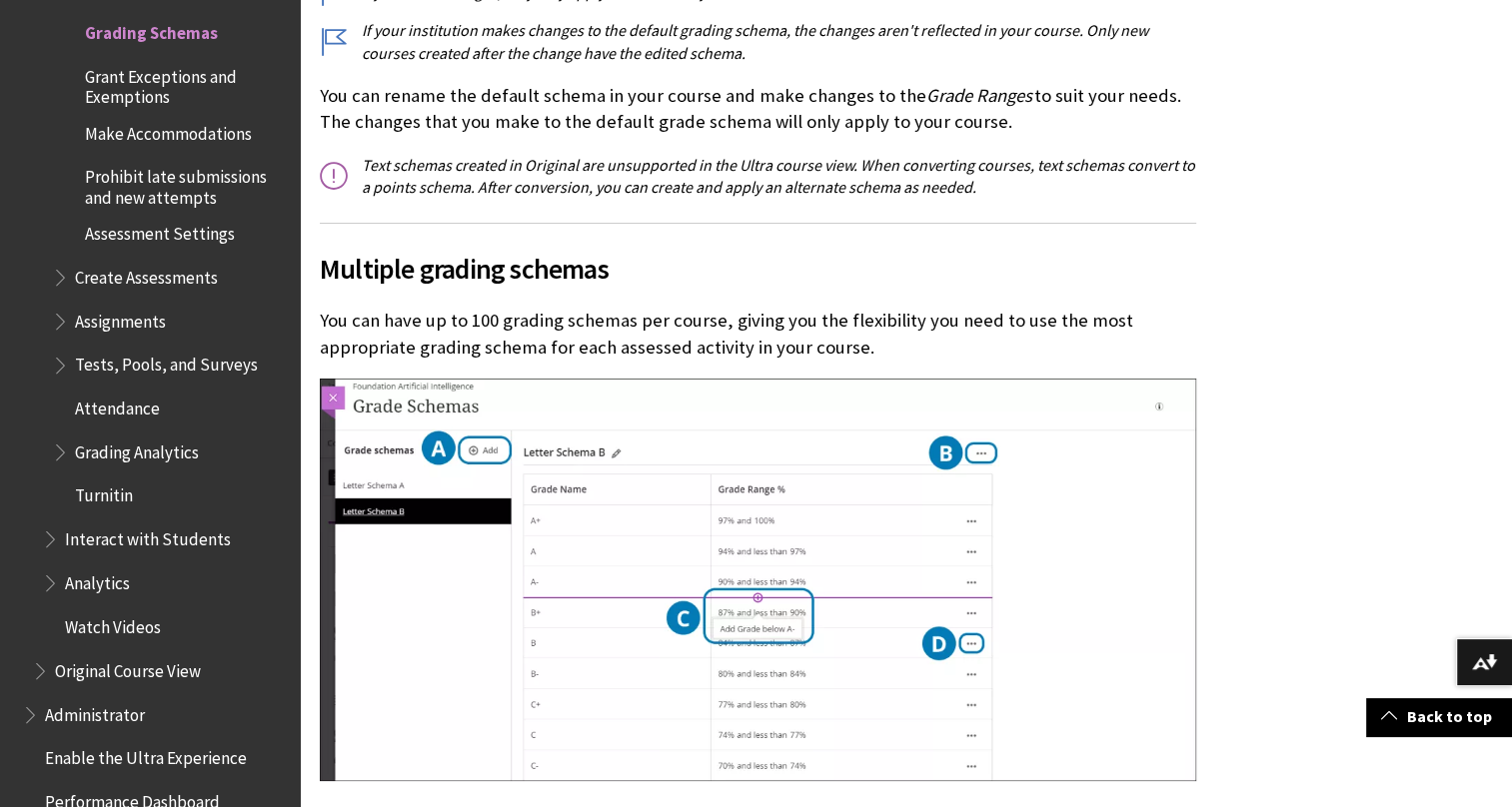 drag, startPoint x: 322, startPoint y: 316, endPoint x: 943, endPoint y: 360, distance: 622.5568 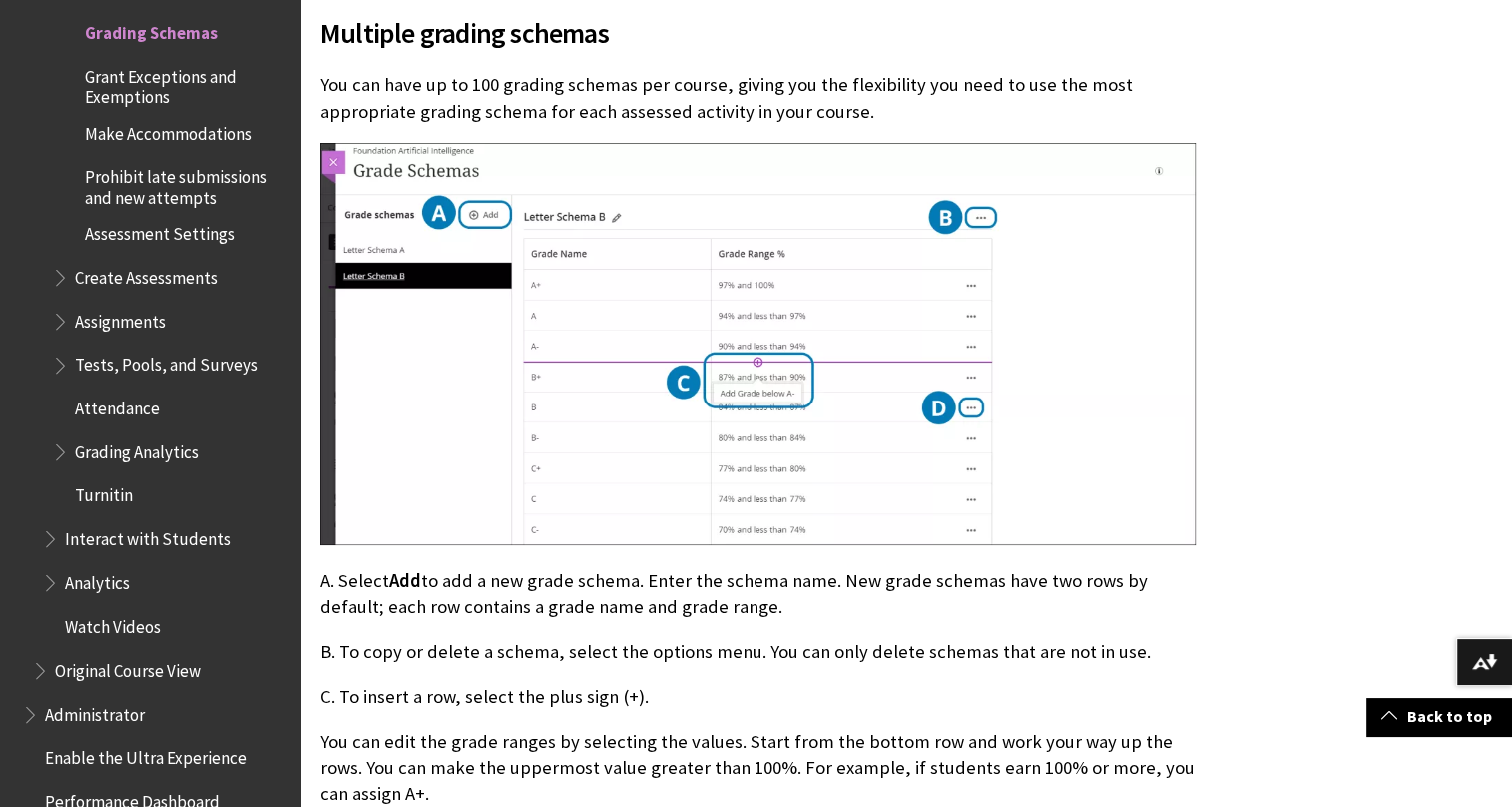 scroll, scrollTop: 3396, scrollLeft: 0, axis: vertical 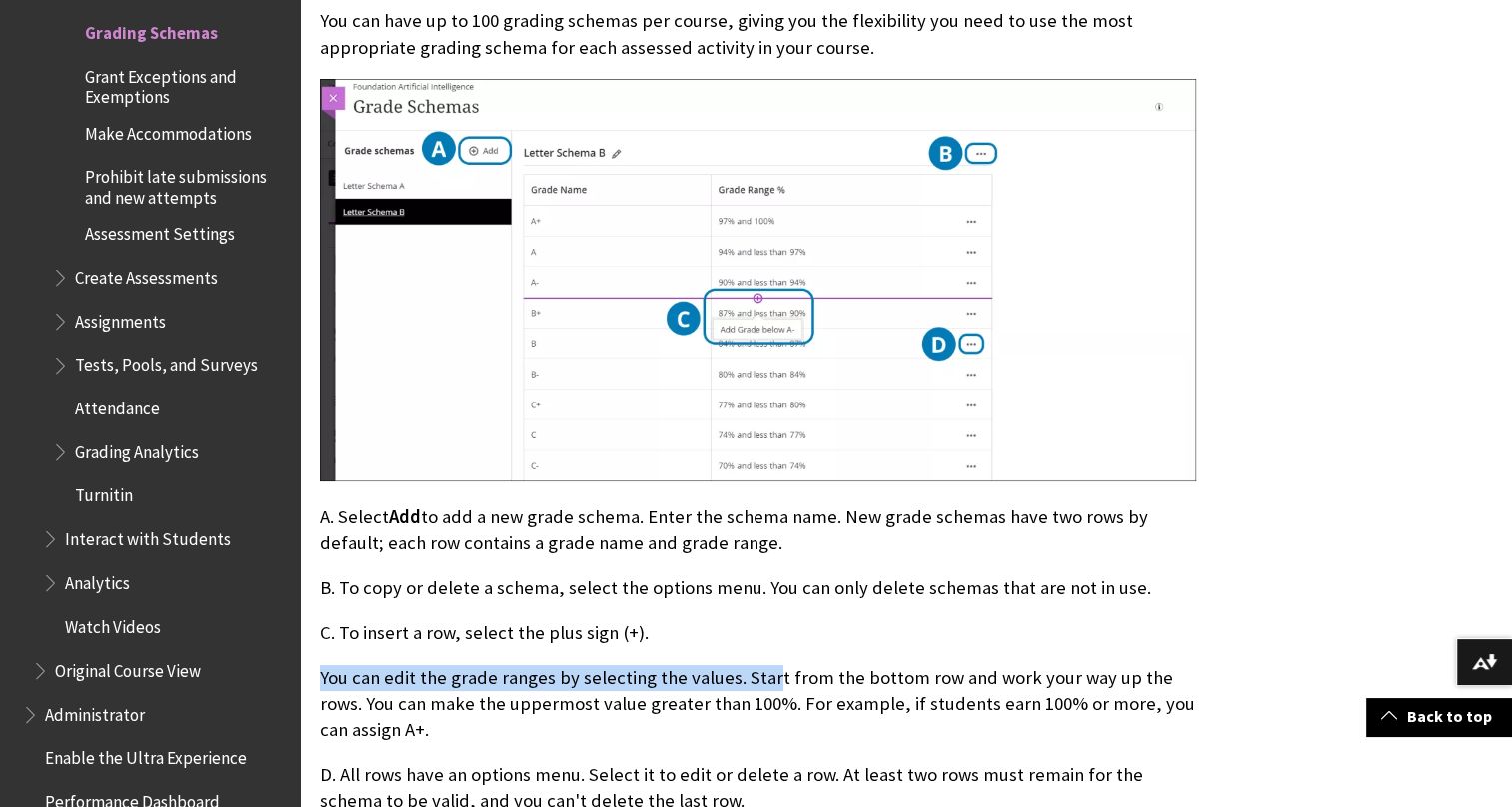 drag, startPoint x: 323, startPoint y: 676, endPoint x: 763, endPoint y: 678, distance: 440.00455 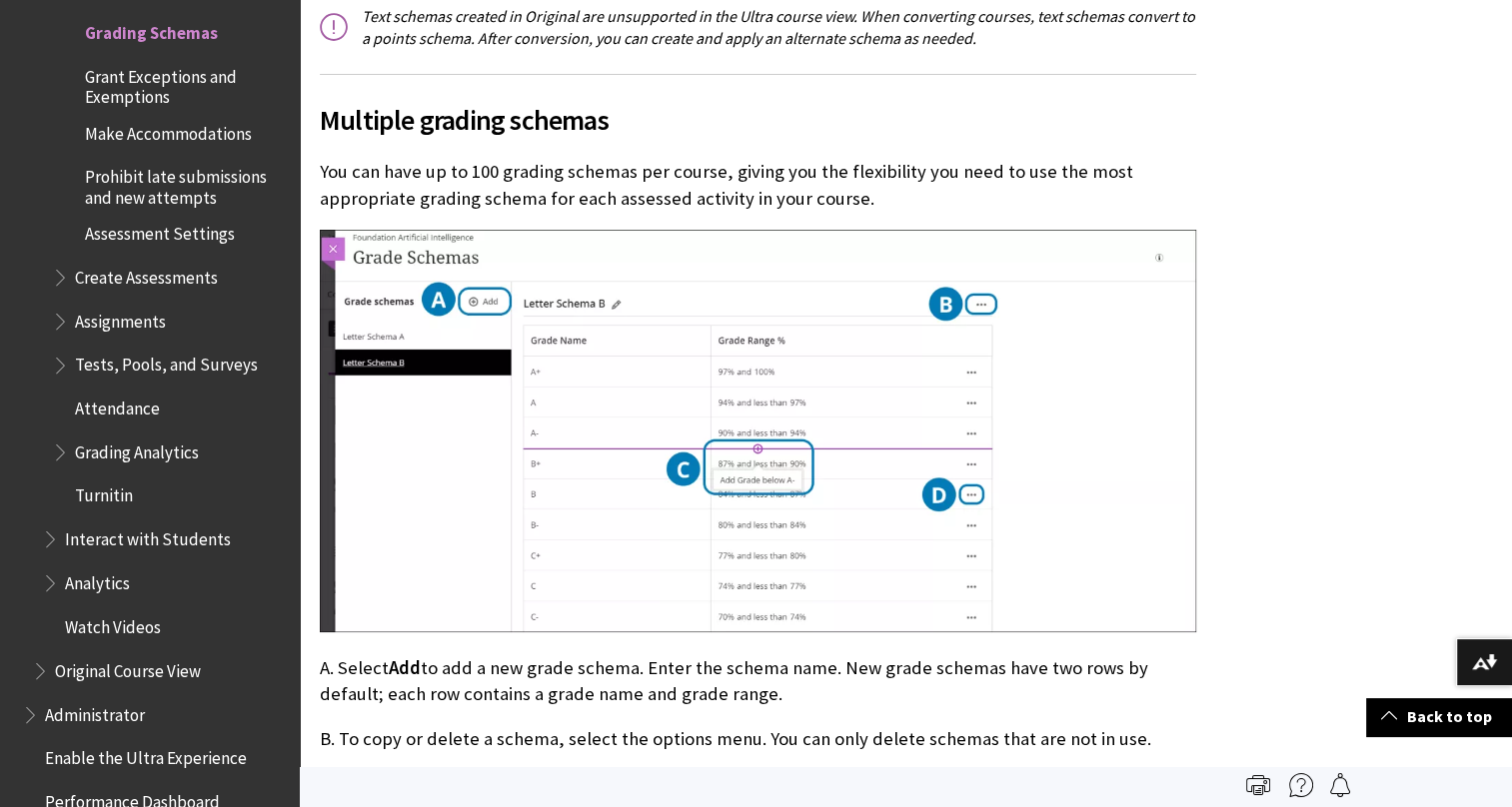 scroll, scrollTop: 3096, scrollLeft: 0, axis: vertical 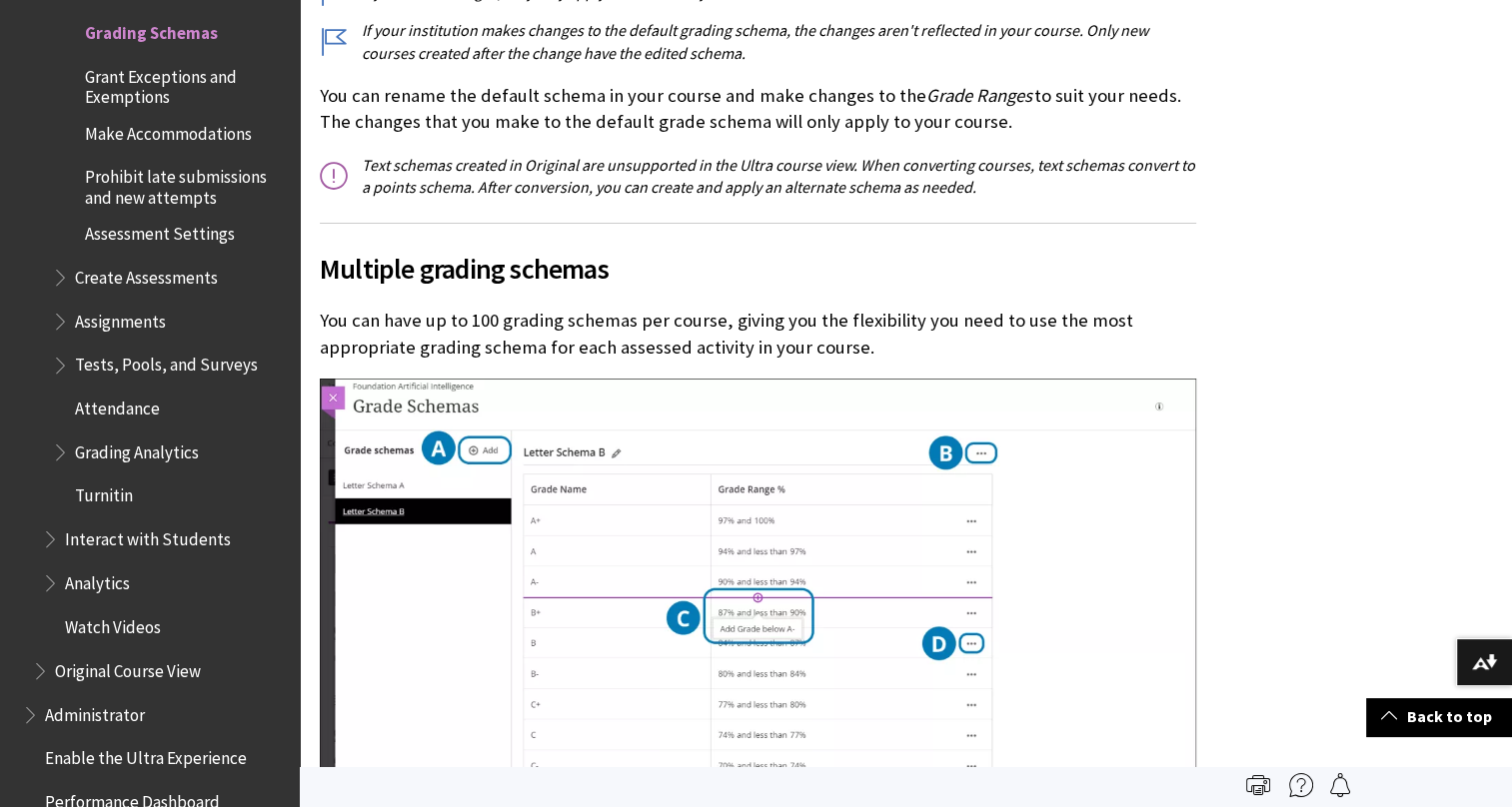 drag, startPoint x: 320, startPoint y: 318, endPoint x: 953, endPoint y: 340, distance: 633.3822 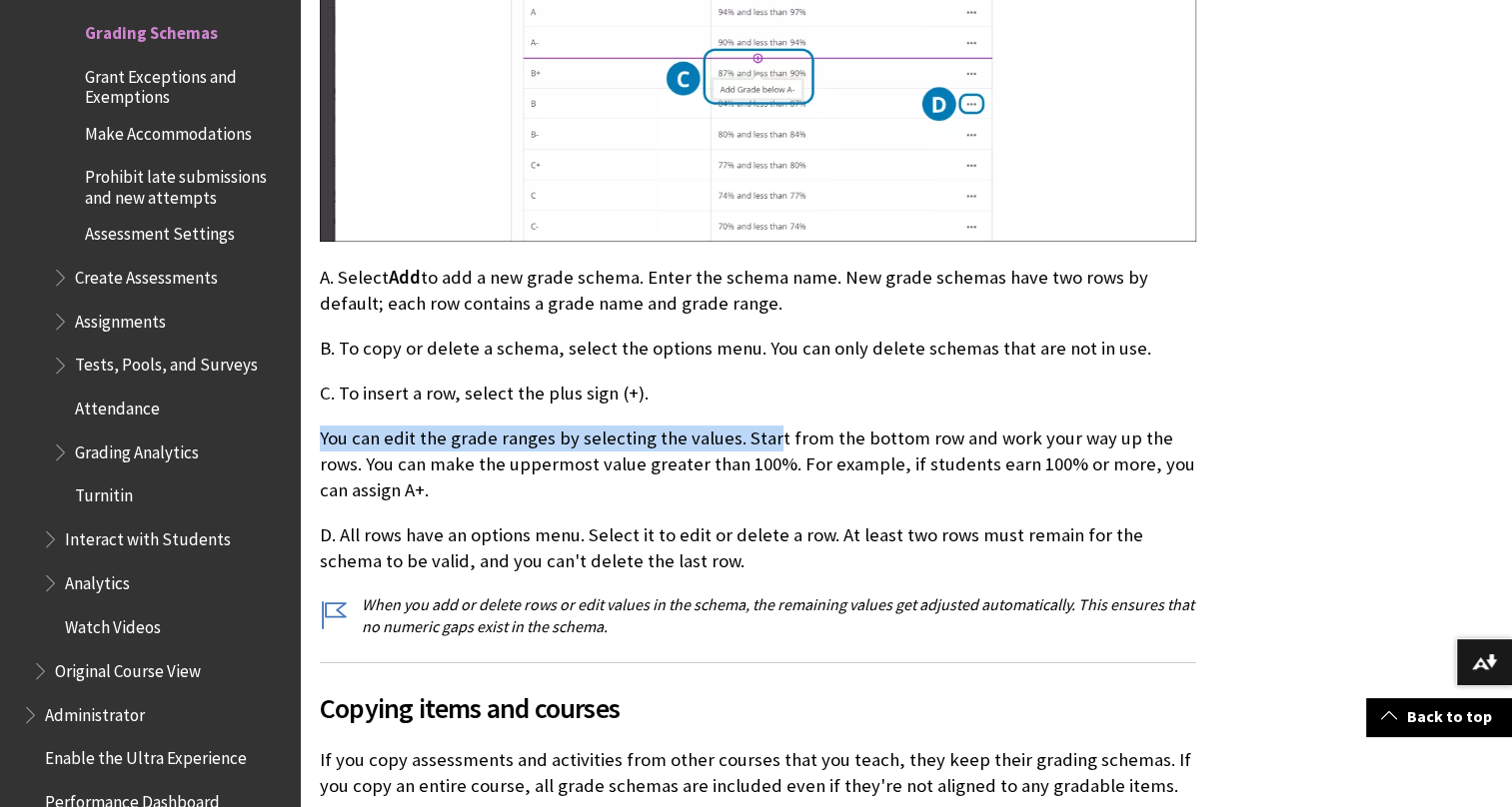 scroll, scrollTop: 3695, scrollLeft: 0, axis: vertical 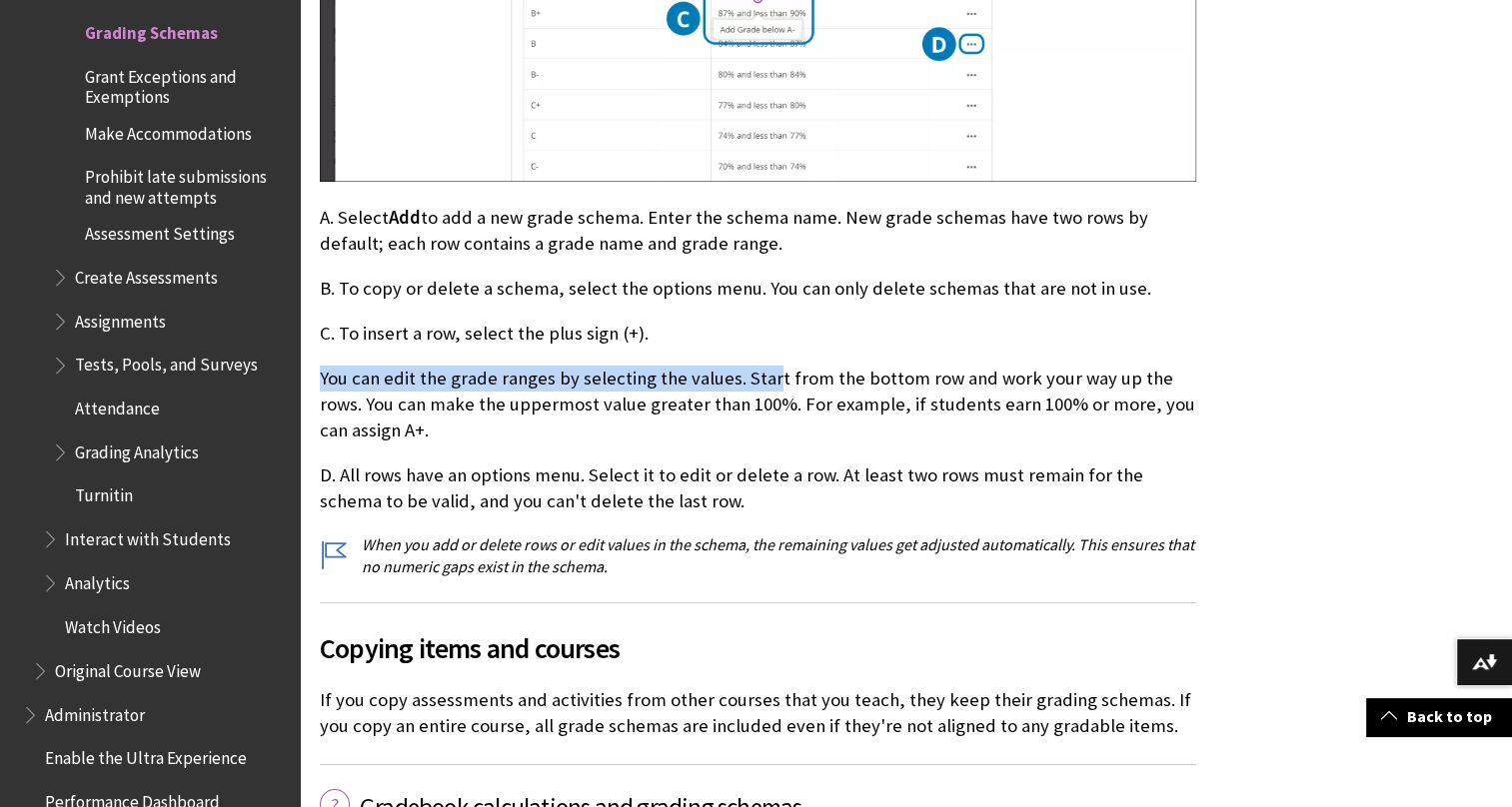 drag, startPoint x: 321, startPoint y: 382, endPoint x: 740, endPoint y: 431, distance: 421.85543 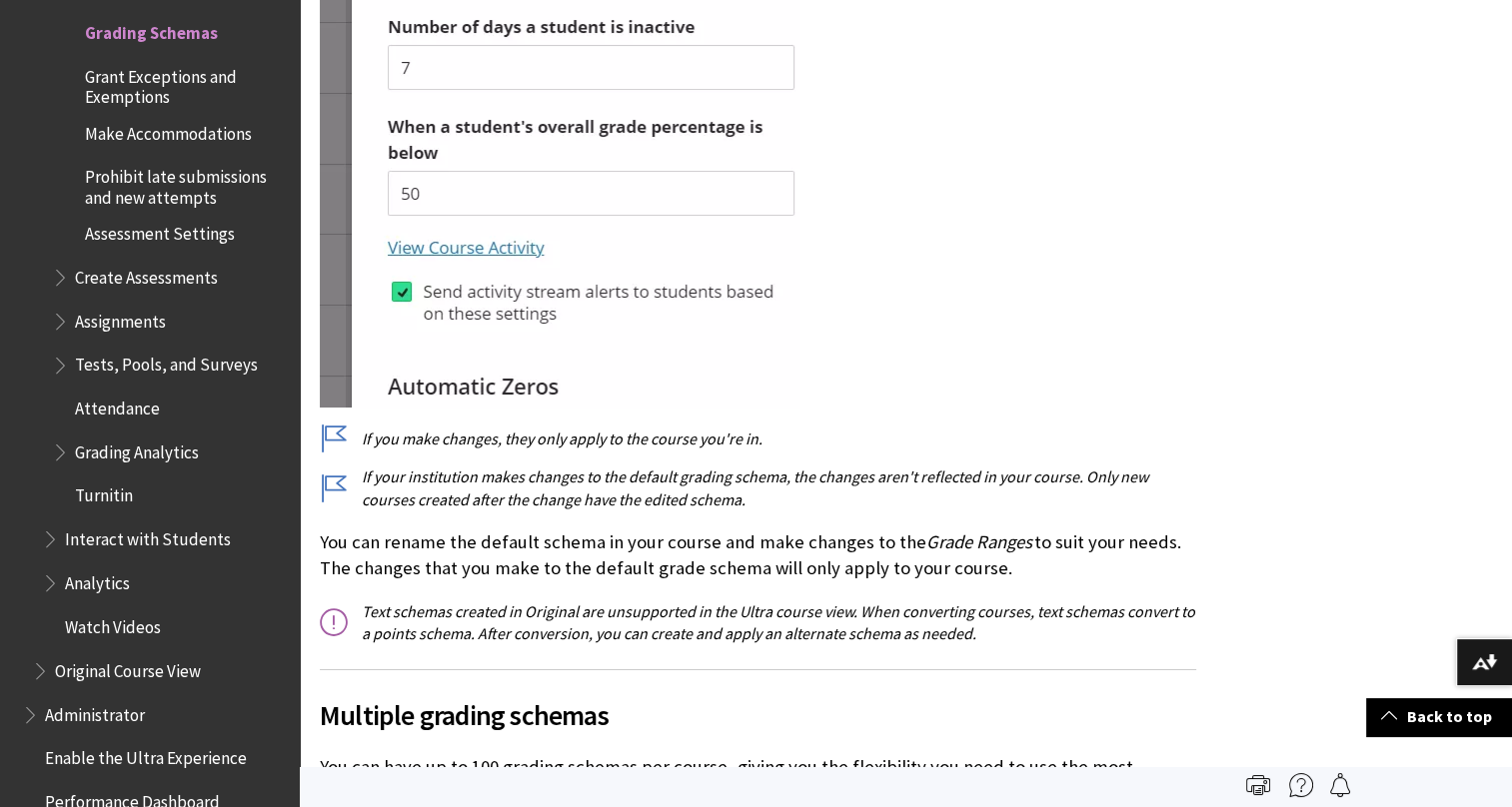 scroll, scrollTop: 2297, scrollLeft: 0, axis: vertical 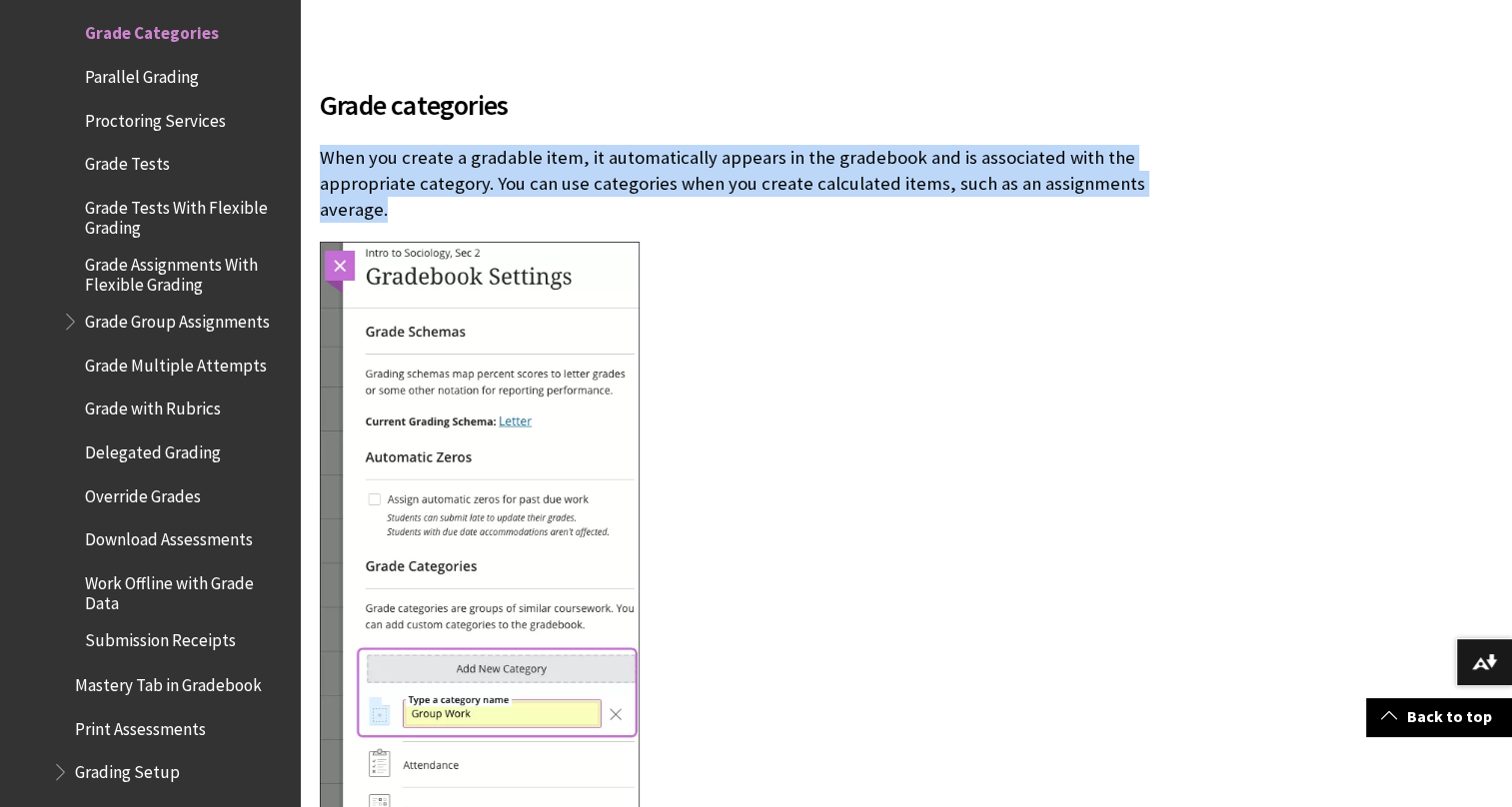 drag, startPoint x: 323, startPoint y: 155, endPoint x: 1226, endPoint y: 184, distance: 903.466 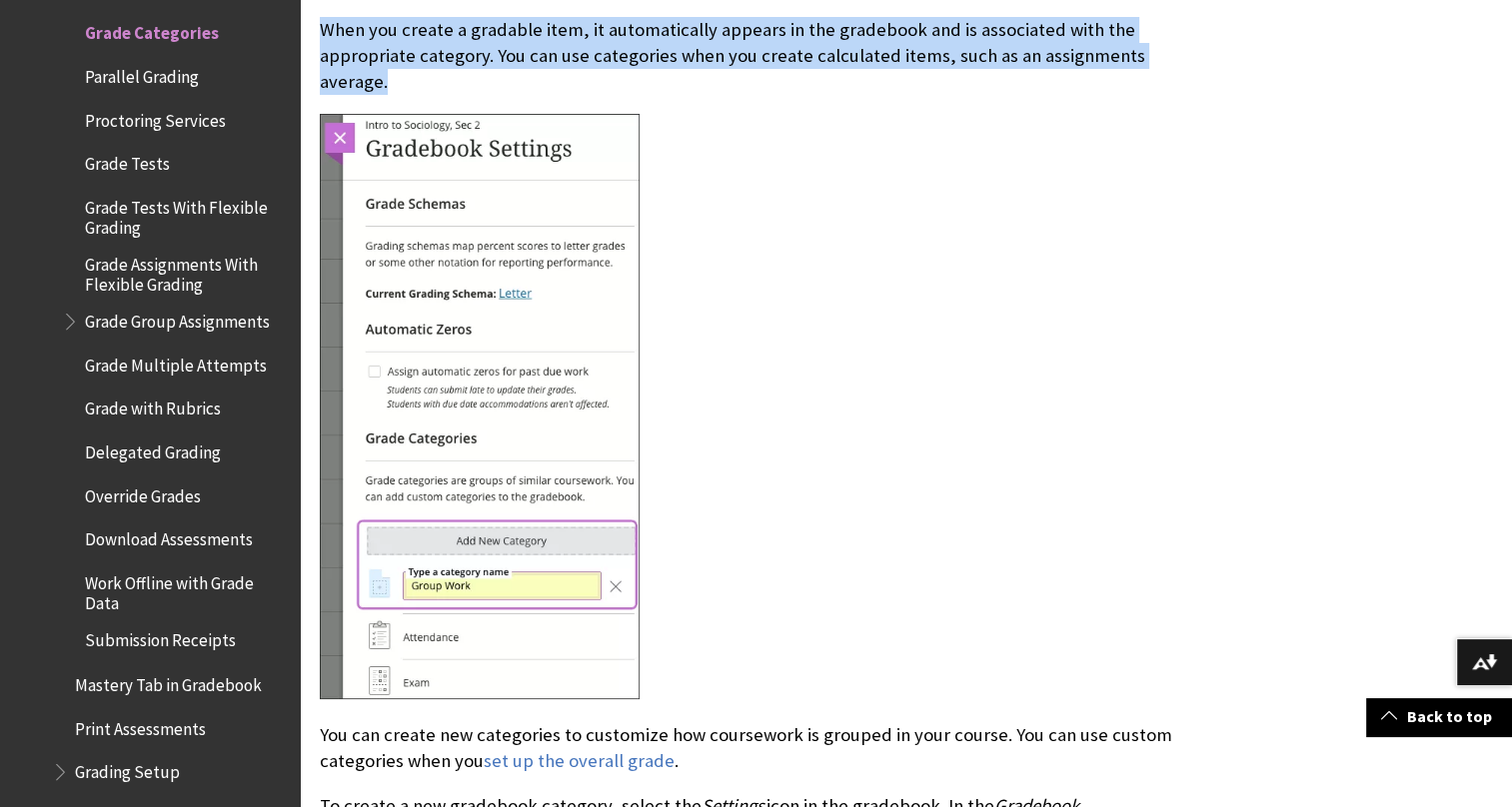 scroll, scrollTop: 899, scrollLeft: 0, axis: vertical 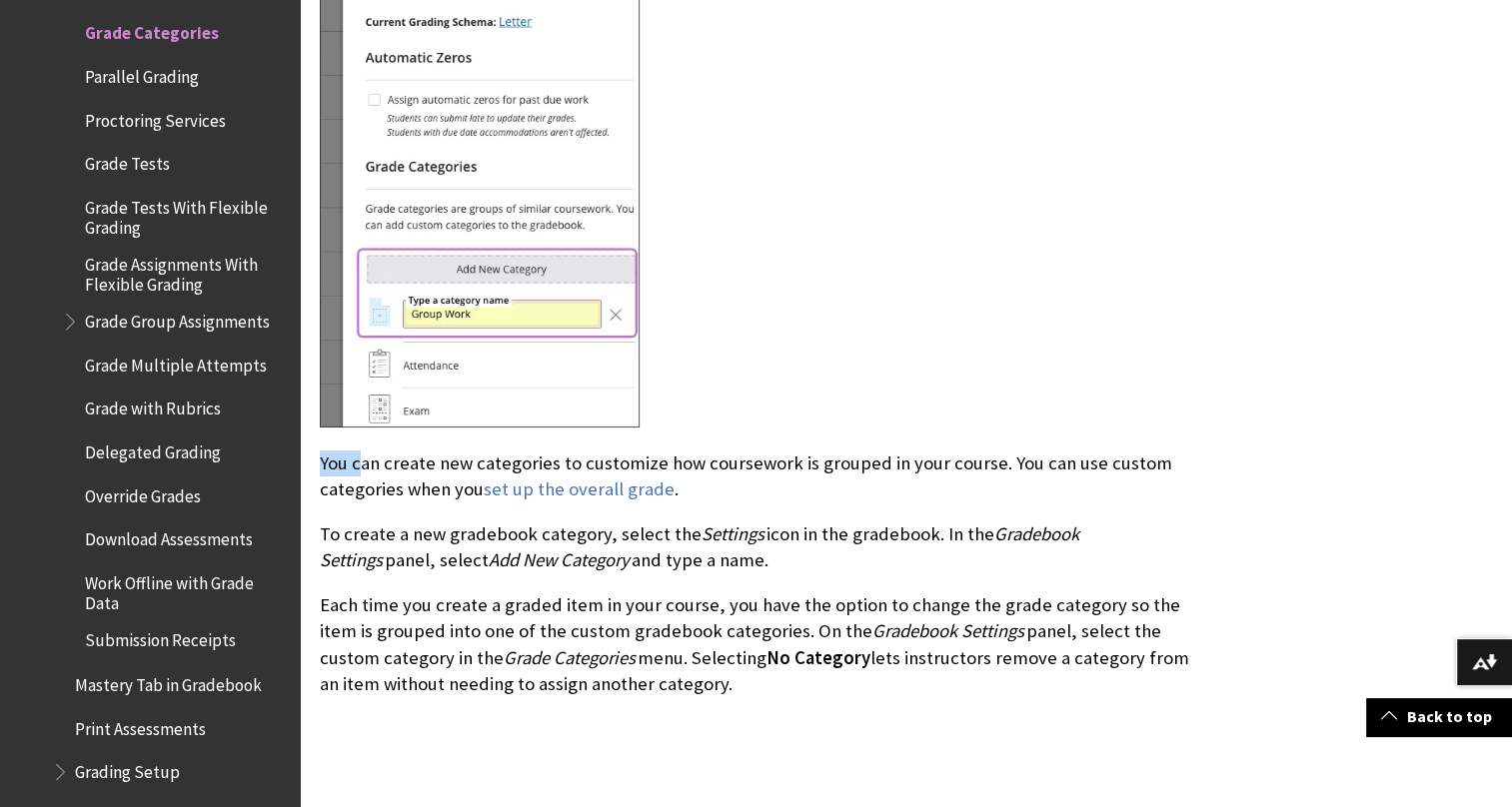 drag, startPoint x: 322, startPoint y: 431, endPoint x: 360, endPoint y: 439, distance: 38.832976 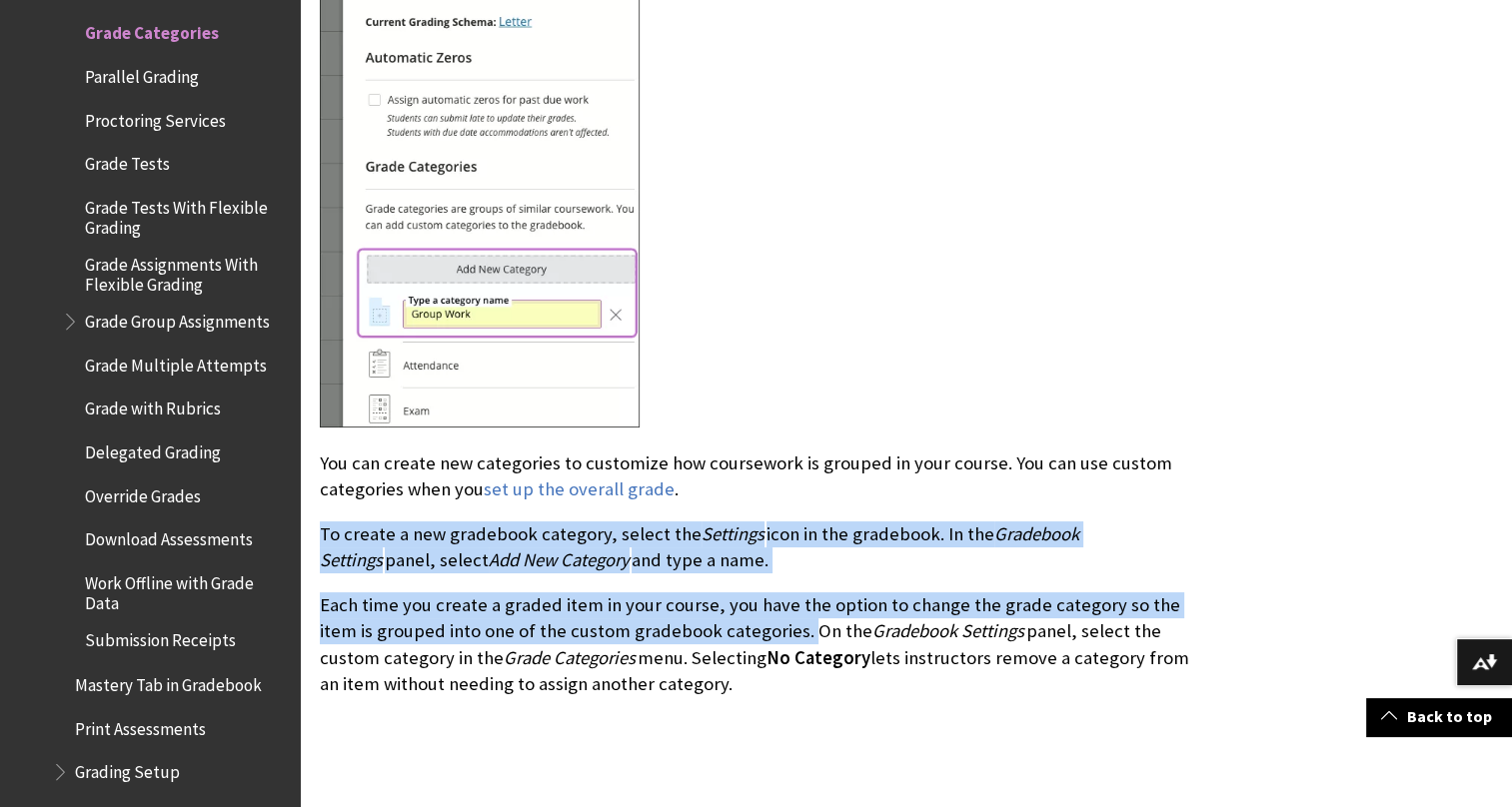 drag, startPoint x: 360, startPoint y: 439, endPoint x: 762, endPoint y: 598, distance: 432.30198 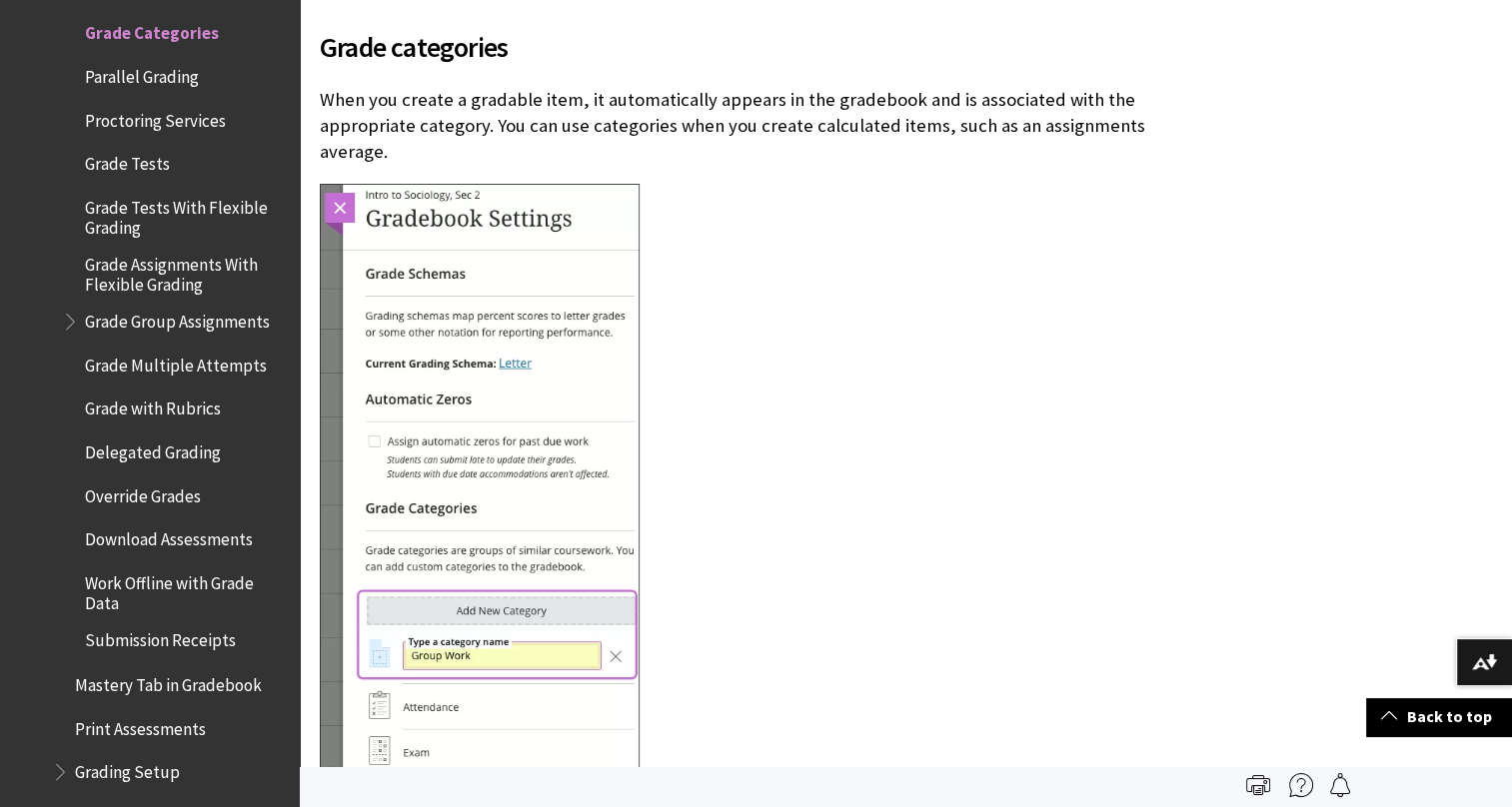 scroll, scrollTop: 0, scrollLeft: 0, axis: both 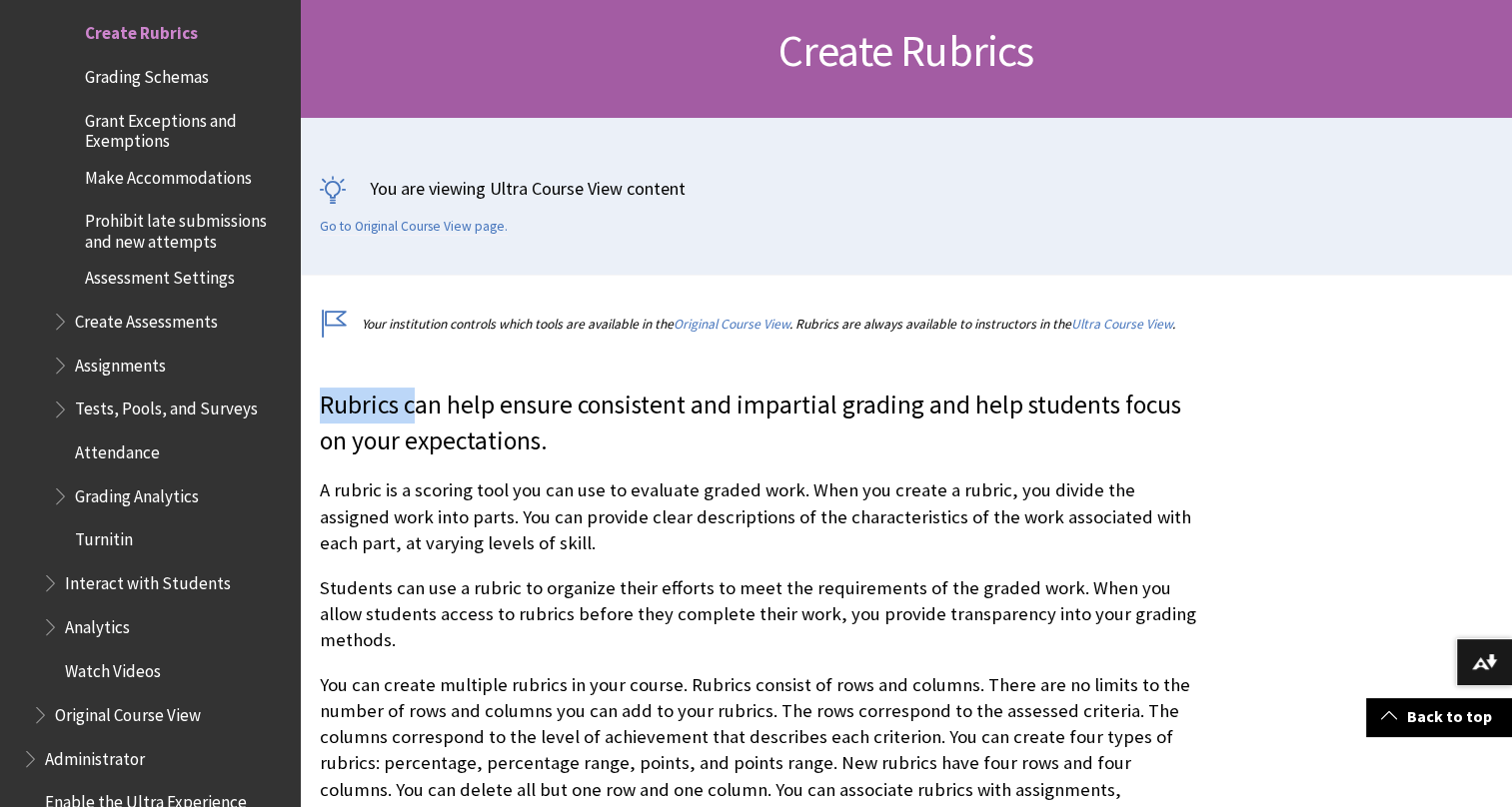 drag, startPoint x: 324, startPoint y: 403, endPoint x: 416, endPoint y: 420, distance: 93.55747 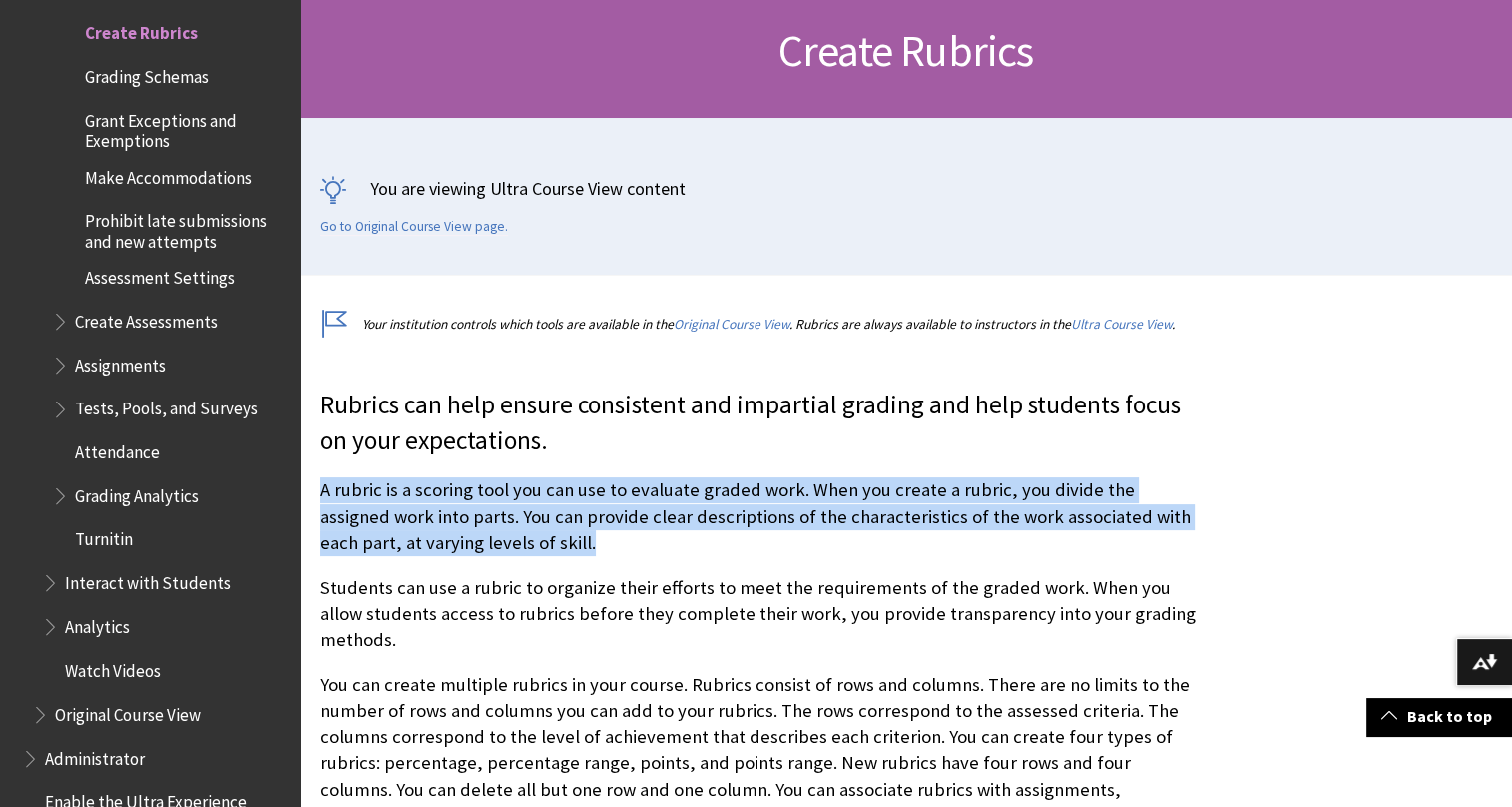 drag, startPoint x: 416, startPoint y: 420, endPoint x: 572, endPoint y: 551, distance: 203.70812 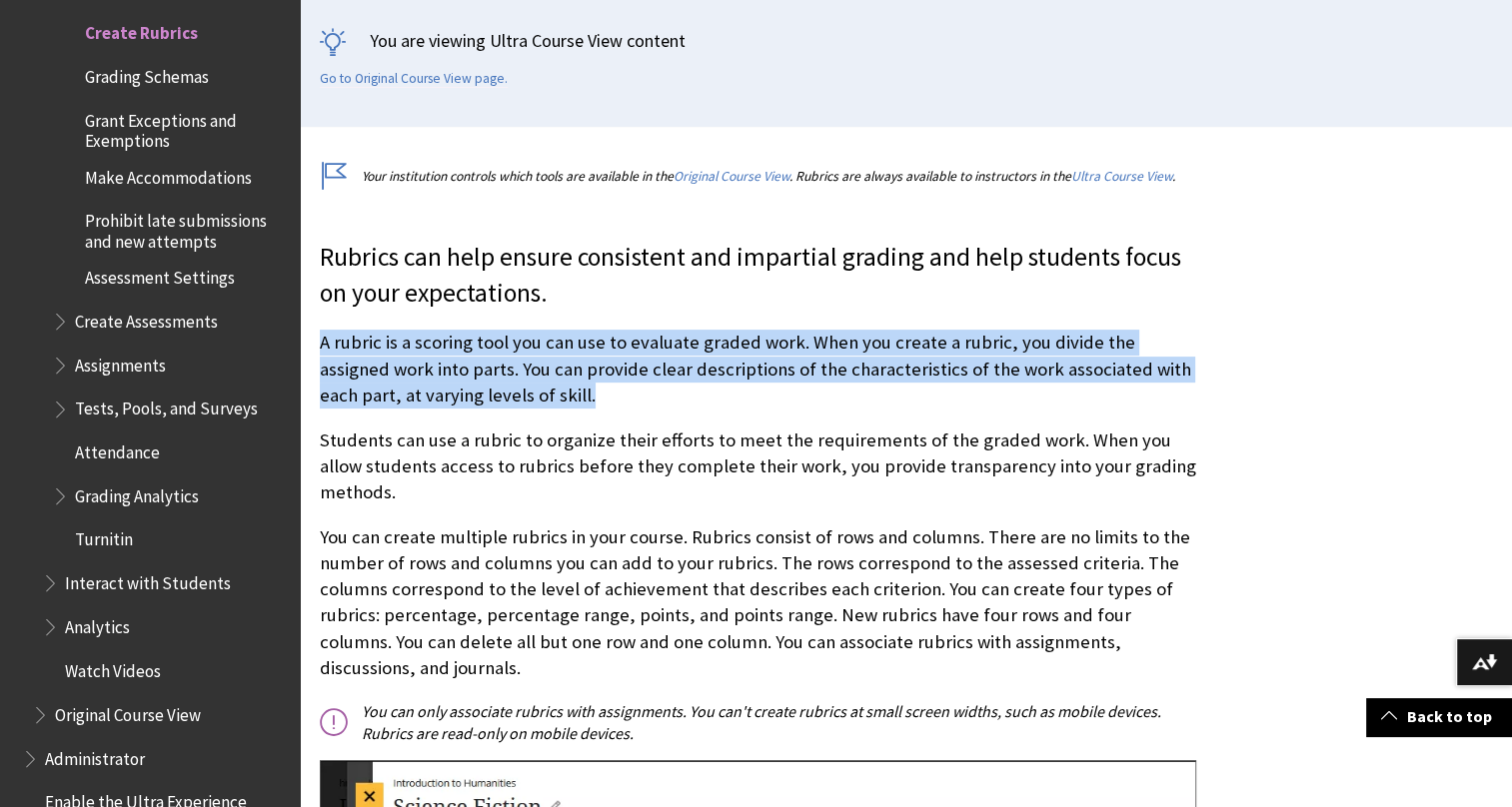scroll, scrollTop: 499, scrollLeft: 0, axis: vertical 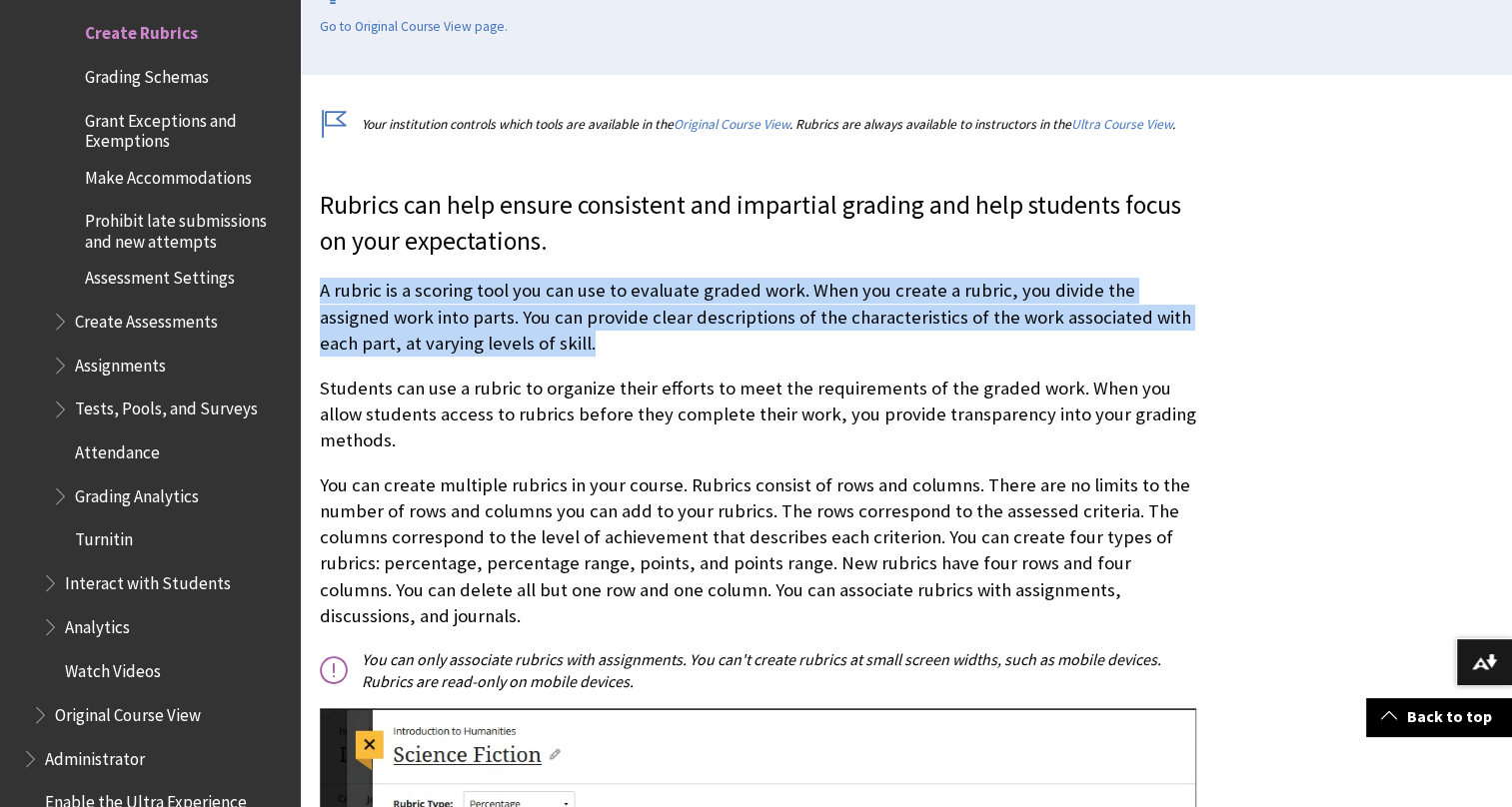 copy on "A rubric is a scoring tool you can use to evaluate graded work. When you create a rubric, you divide the assigned work into parts. You can provide clear descriptions of the characteristics of the work associated with each part, at varying levels of skill." 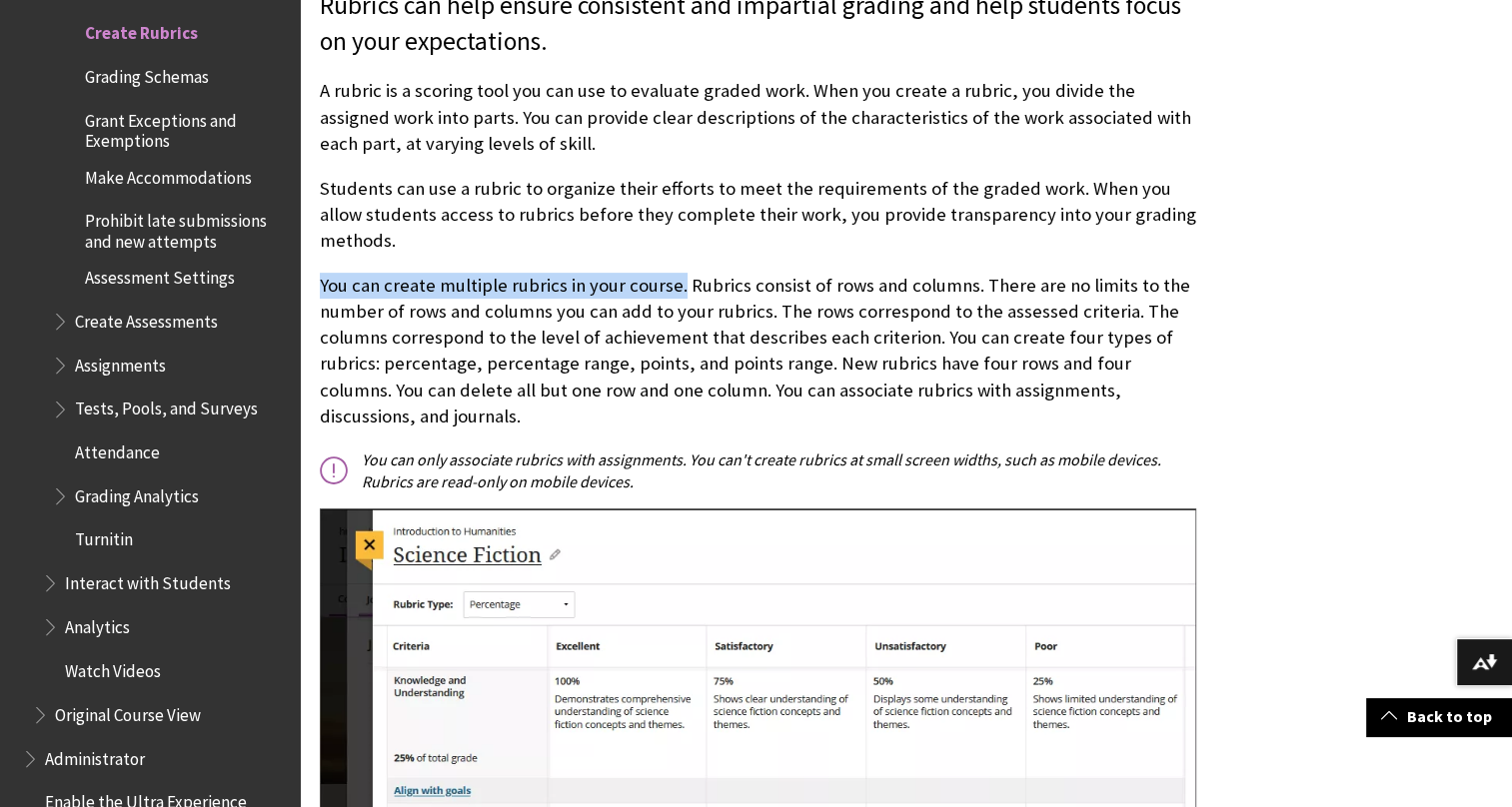 drag, startPoint x: 320, startPoint y: 257, endPoint x: 678, endPoint y: 260, distance: 358.01257 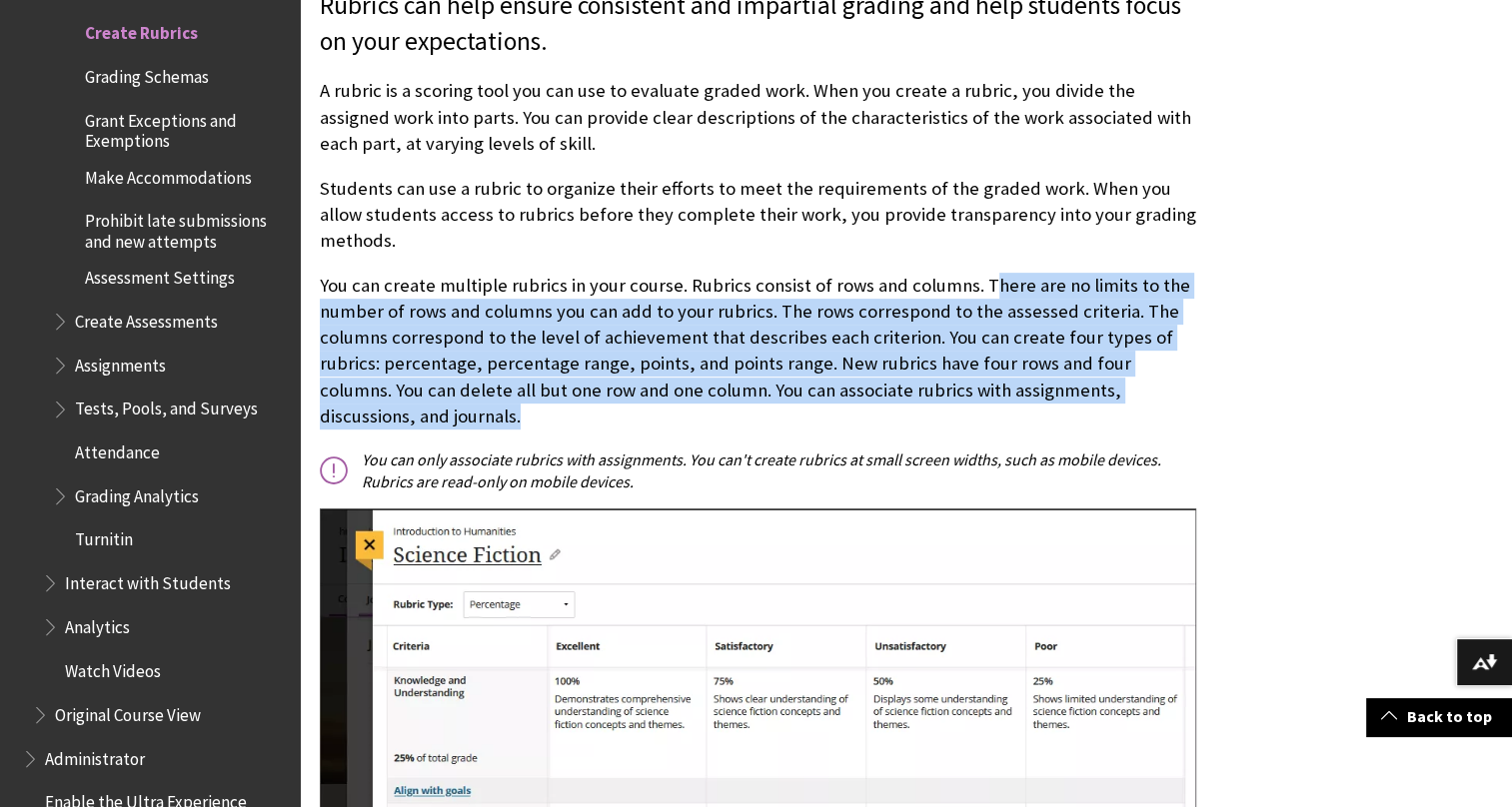 drag, startPoint x: 976, startPoint y: 259, endPoint x: 850, endPoint y: 383, distance: 176.78235 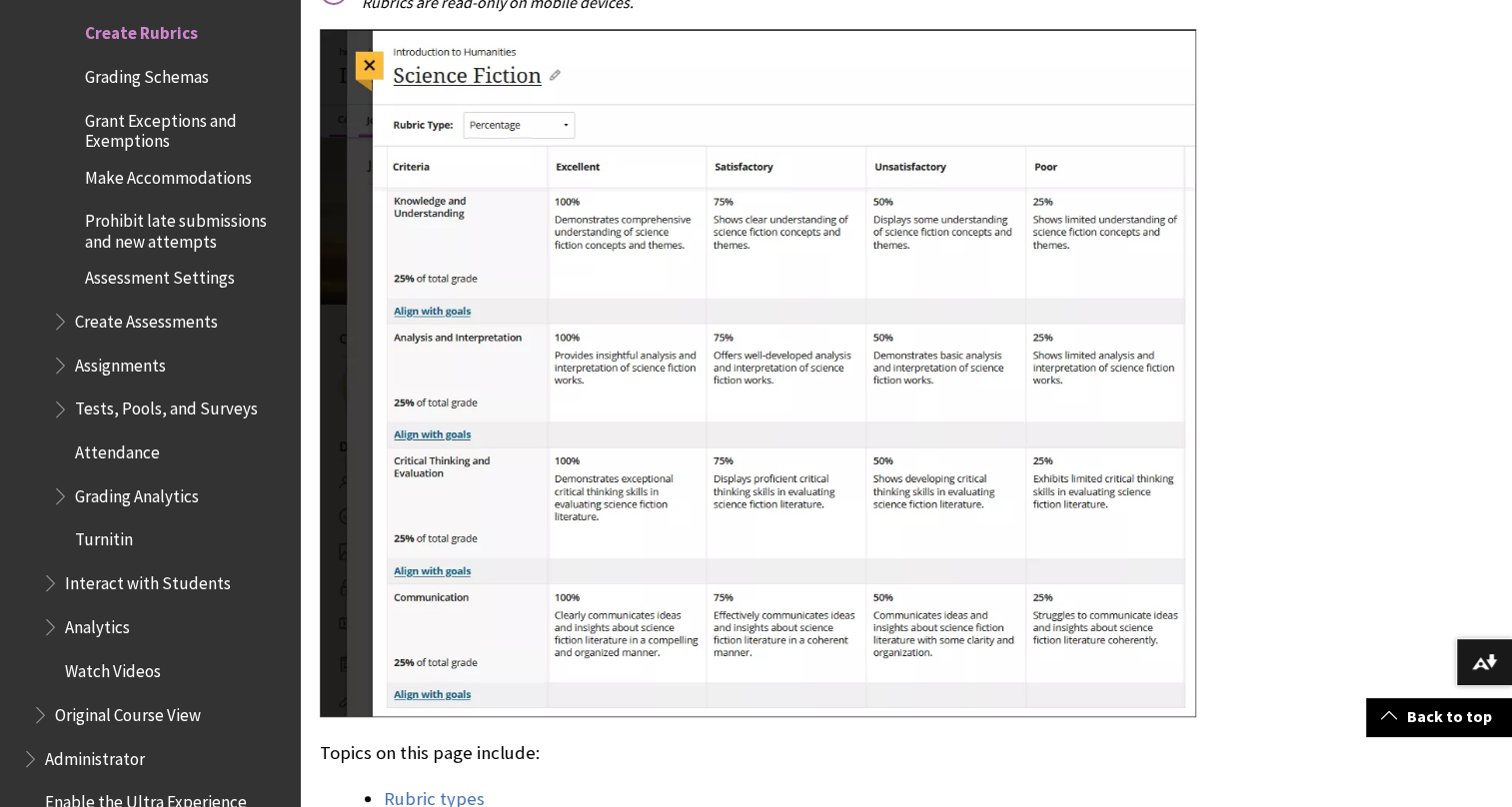 scroll, scrollTop: 1199, scrollLeft: 0, axis: vertical 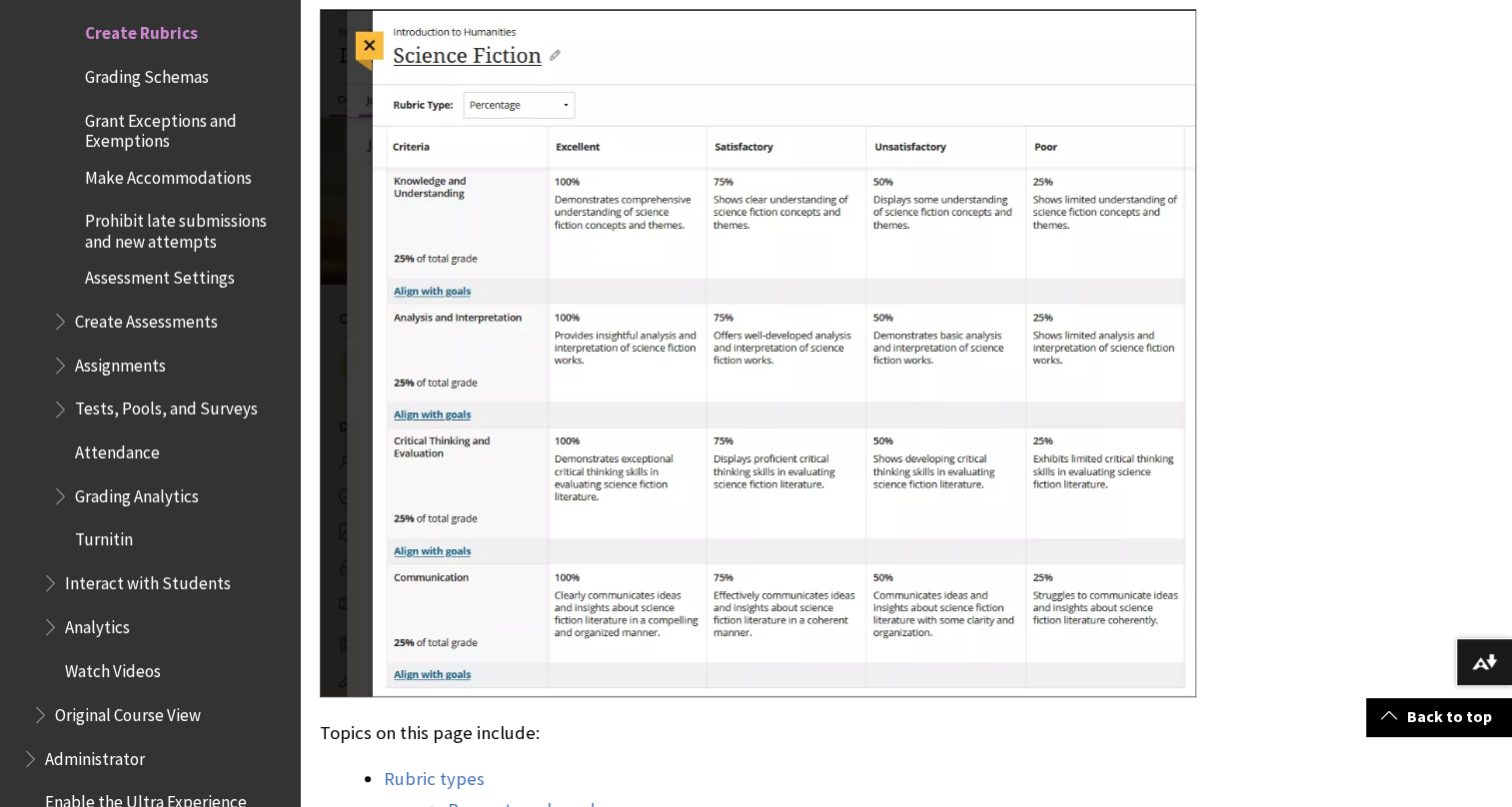 click on "Topics on this page include:" at bounding box center [757, 733] 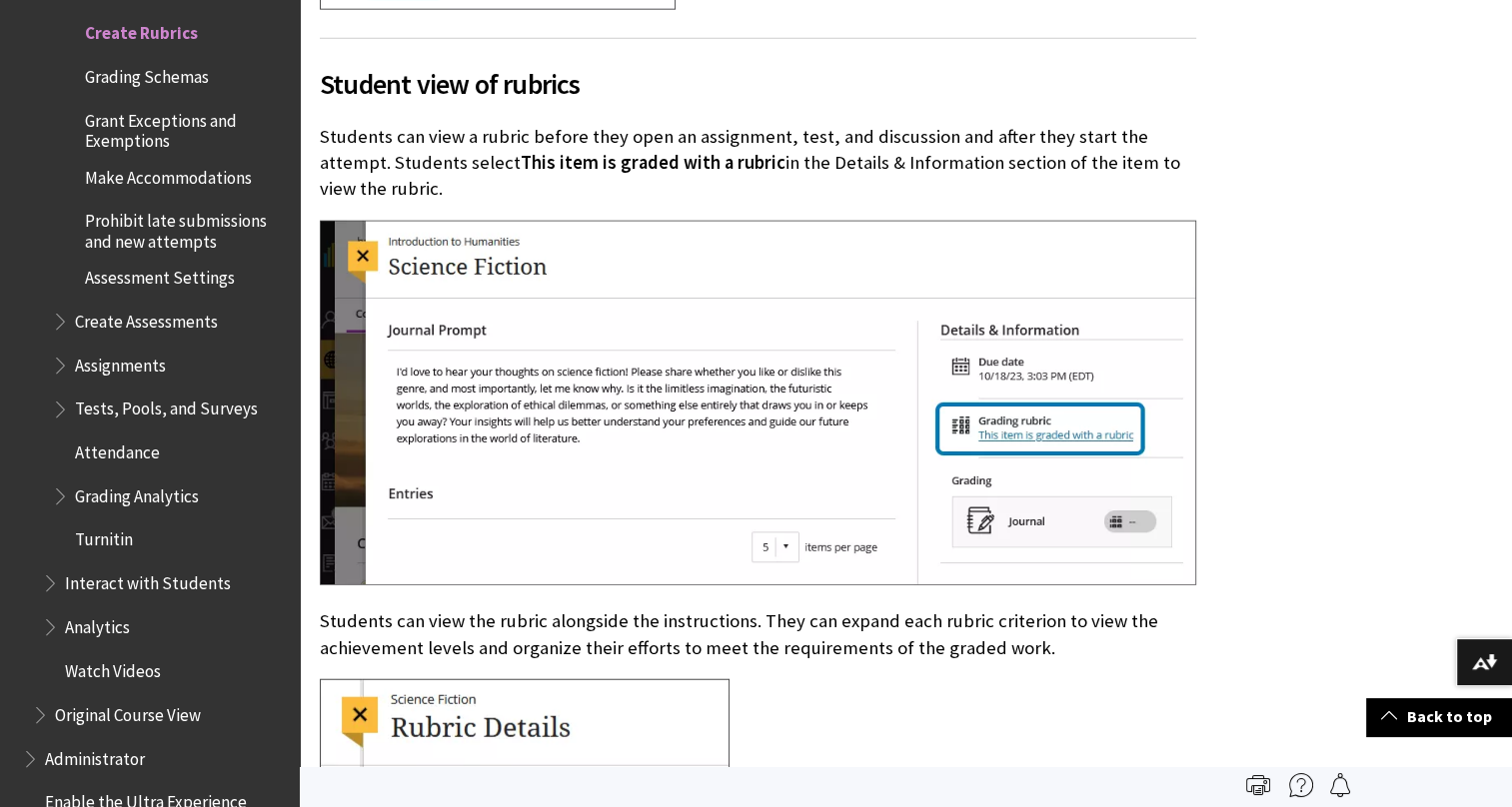scroll, scrollTop: 12285, scrollLeft: 0, axis: vertical 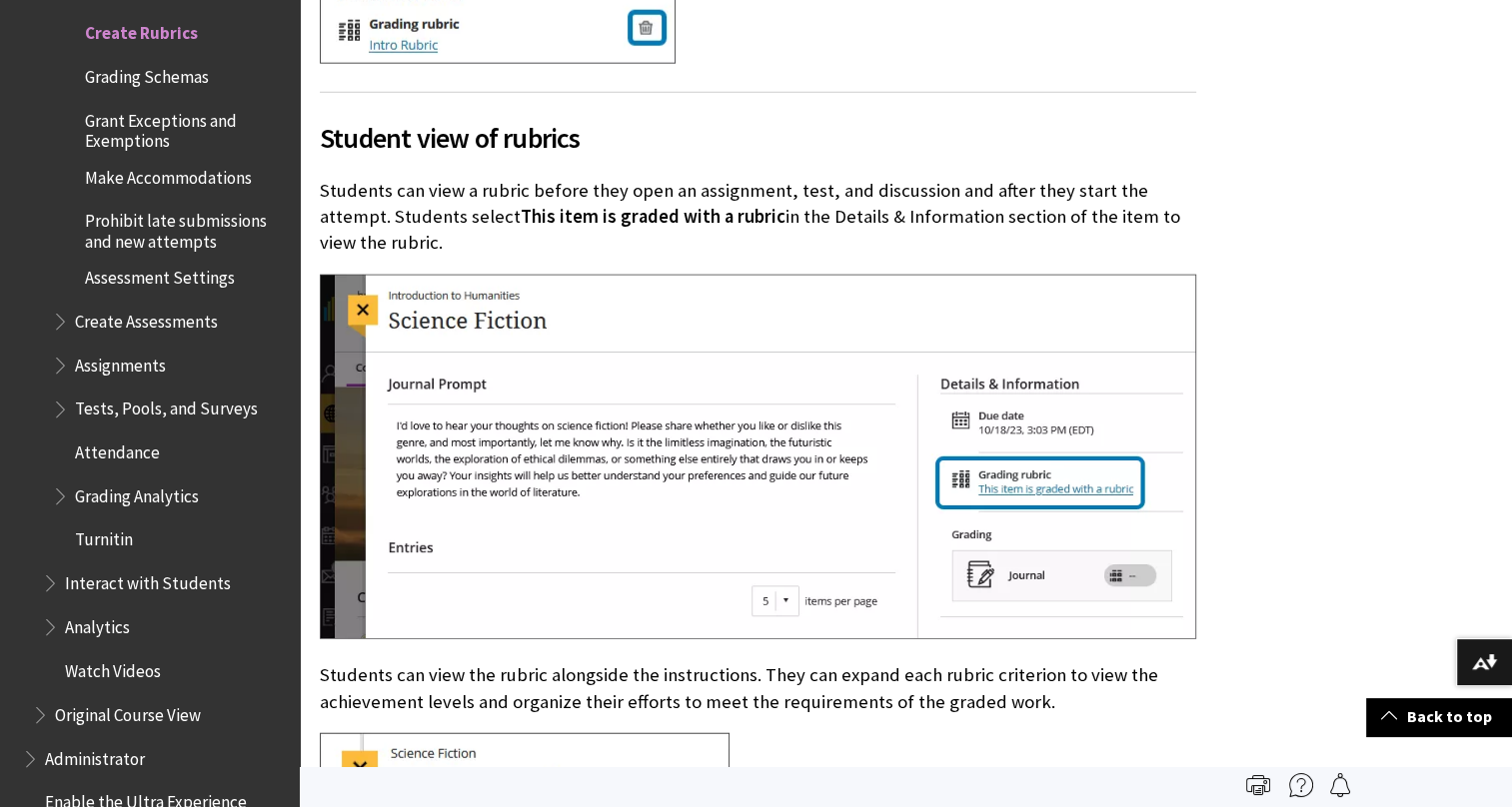 click on "Student view of rubrics Students can view a rubric before they open an assignment, test, and discussion and after they start the attempt. Students select  This item is graded with a rubric  in the Details & Information section of the item to view the rubric.
Students can view the rubric alongside the instructions. They can expand each rubric criterion to view the achievement levels and organize their efforts to meet the requirements of the graded work." at bounding box center [757, 734] 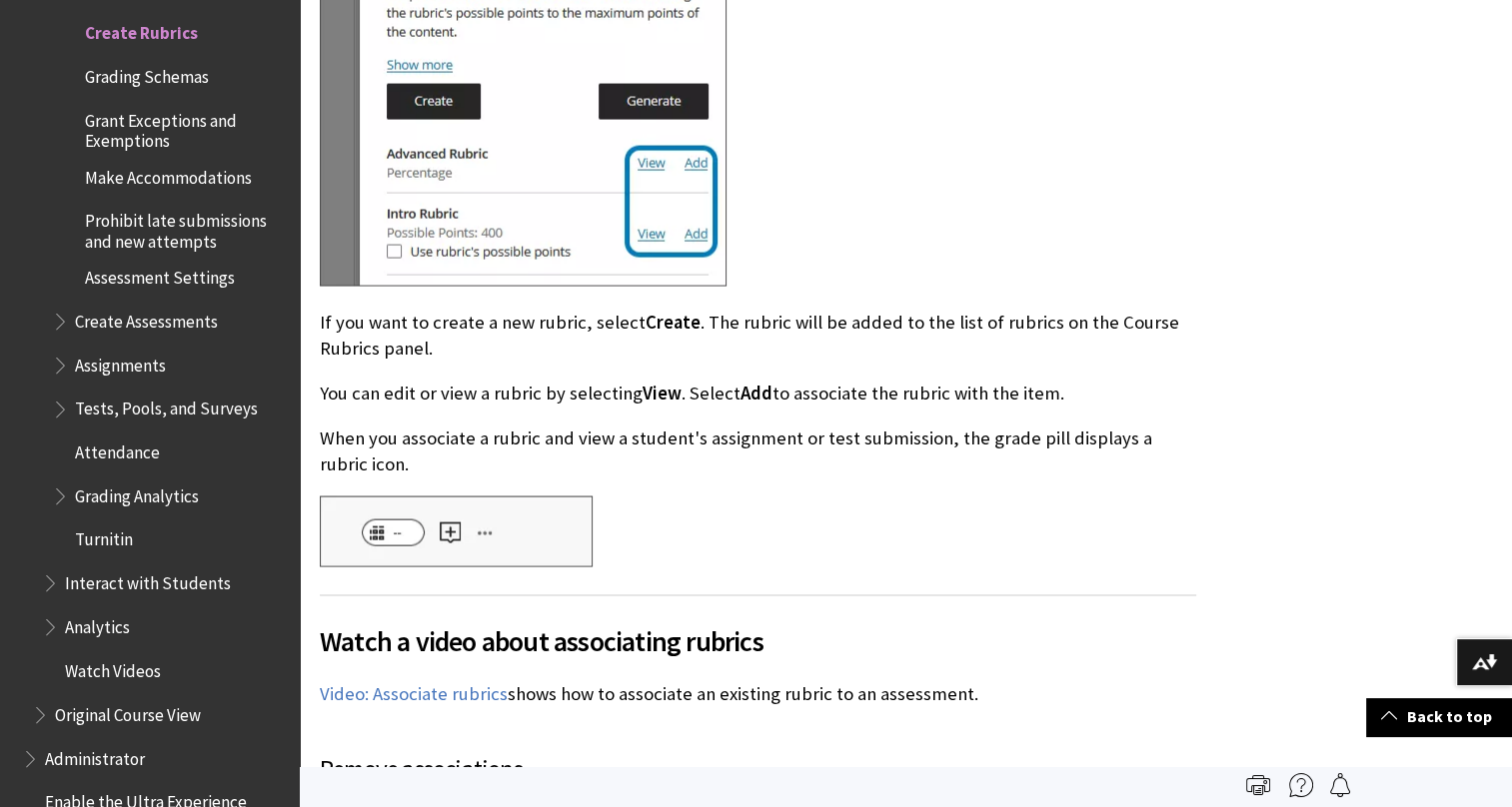 scroll, scrollTop: 11286, scrollLeft: 0, axis: vertical 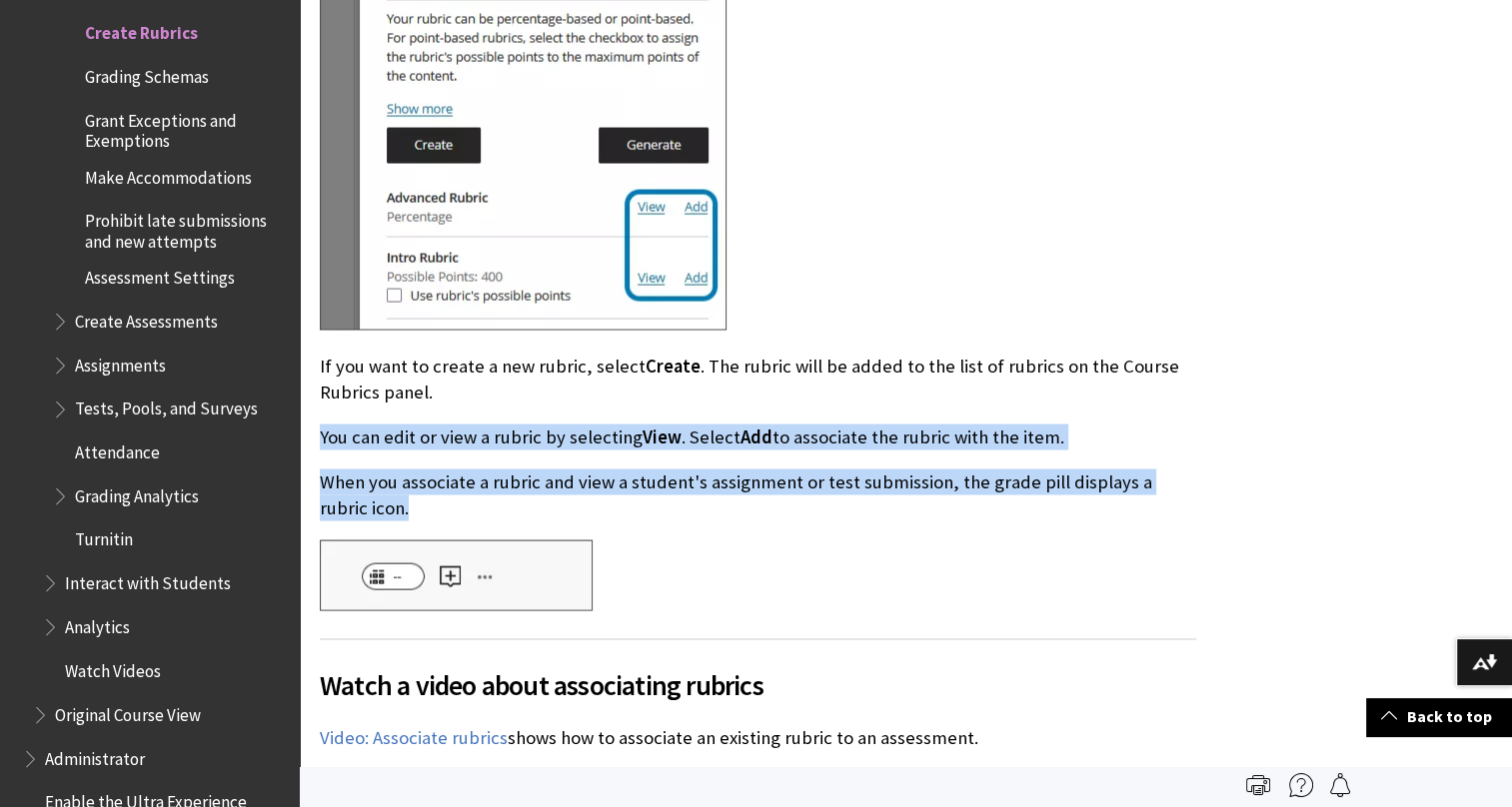 drag, startPoint x: 316, startPoint y: 409, endPoint x: 1211, endPoint y: 471, distance: 897.1449 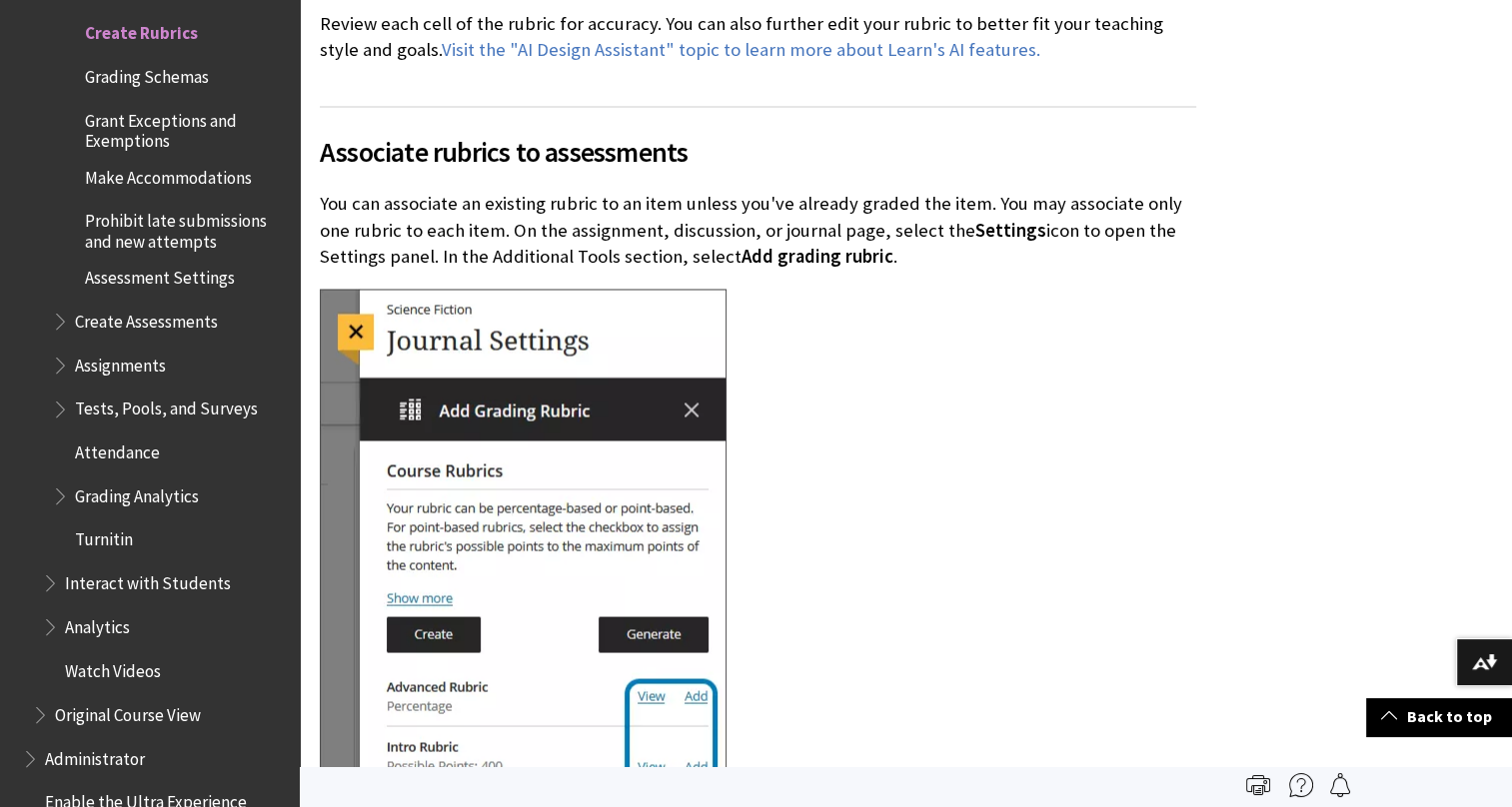 scroll, scrollTop: 10787, scrollLeft: 0, axis: vertical 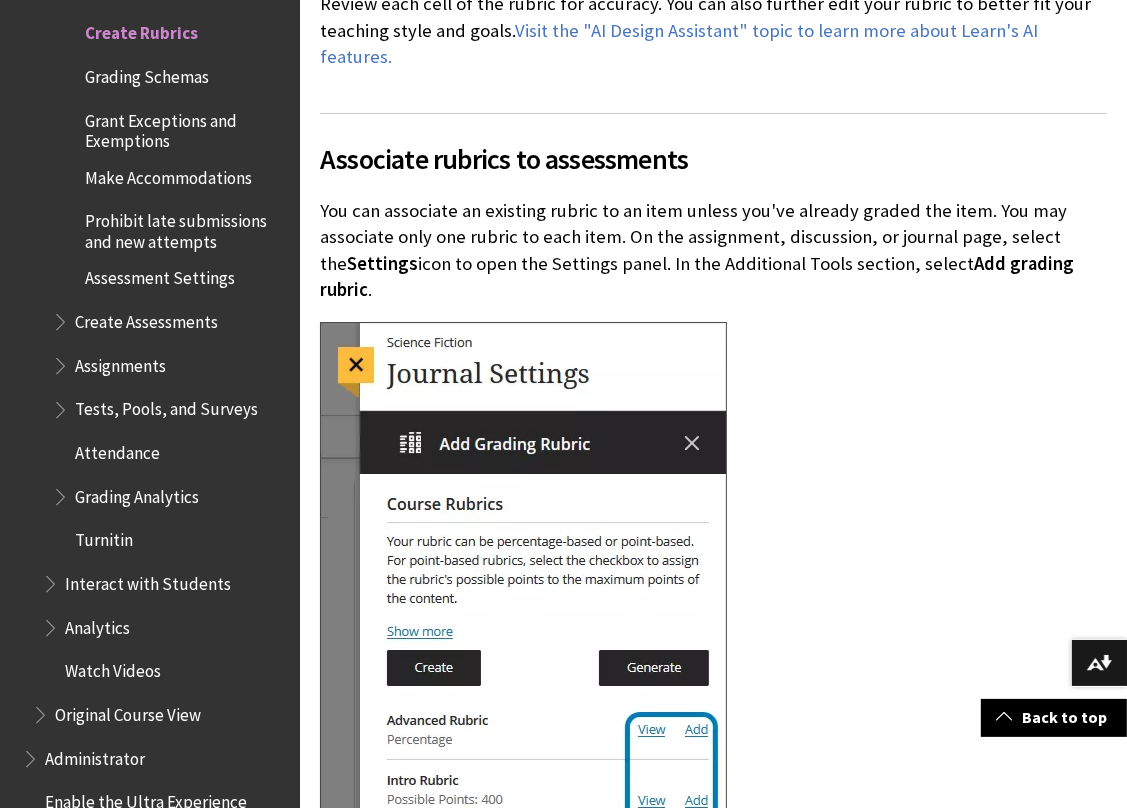 click on "You can associate an existing rubric to an item unless you've already graded the item. You may associate only one rubric to each item. On the assignment, discussion, or journal page, select the  Settings  icon to open the Settings panel. In the Additional Tools section, select  Add grading rubric ." at bounding box center (713, 250) 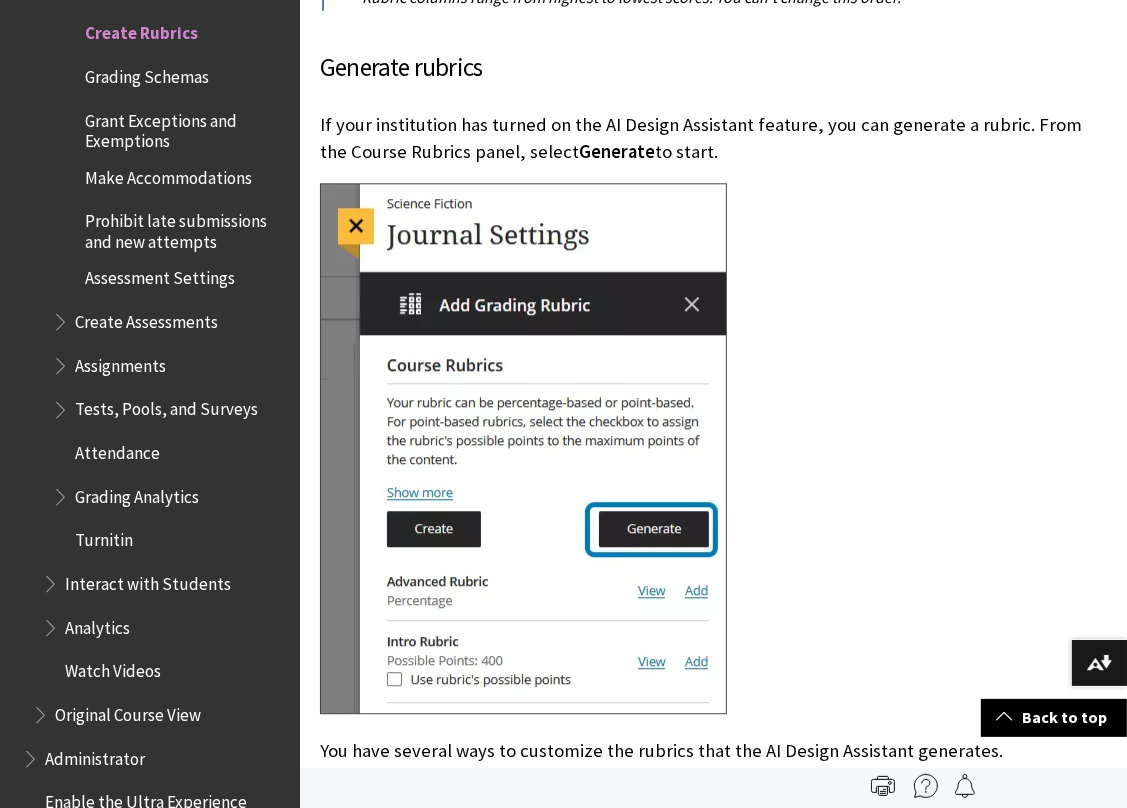 scroll, scrollTop: 9404, scrollLeft: 0, axis: vertical 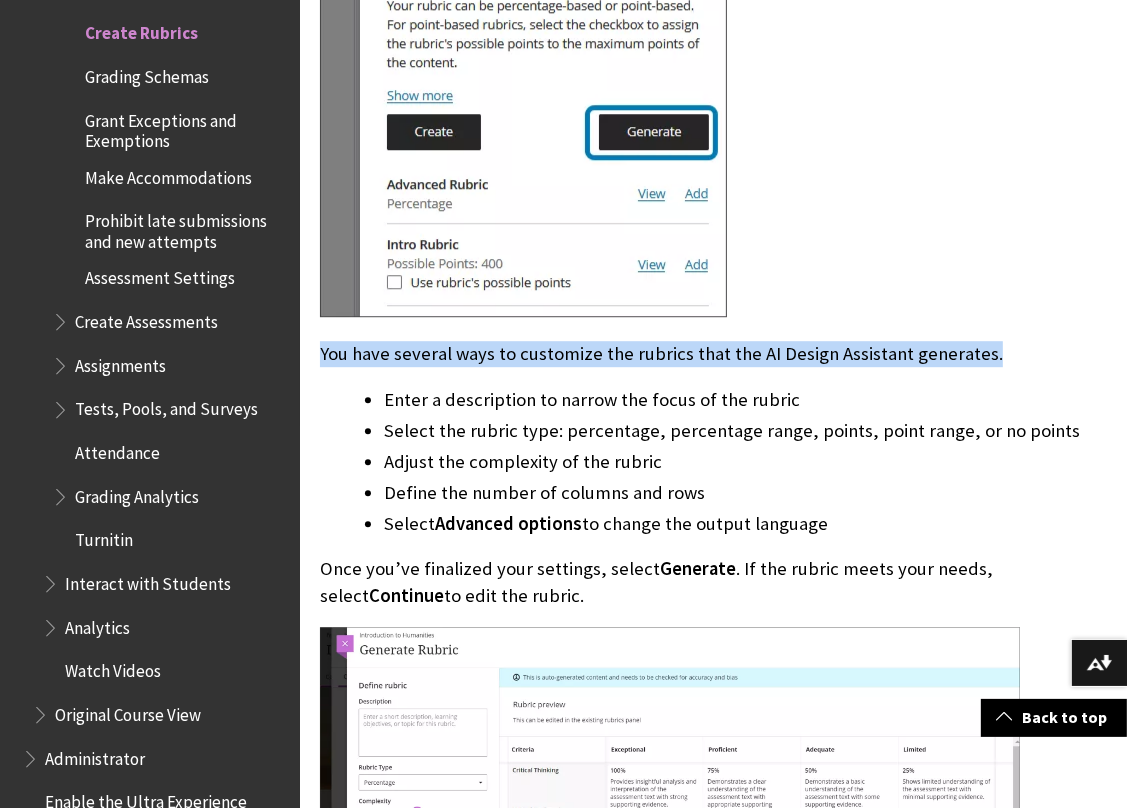 drag, startPoint x: 320, startPoint y: 330, endPoint x: 992, endPoint y: 334, distance: 672.0119 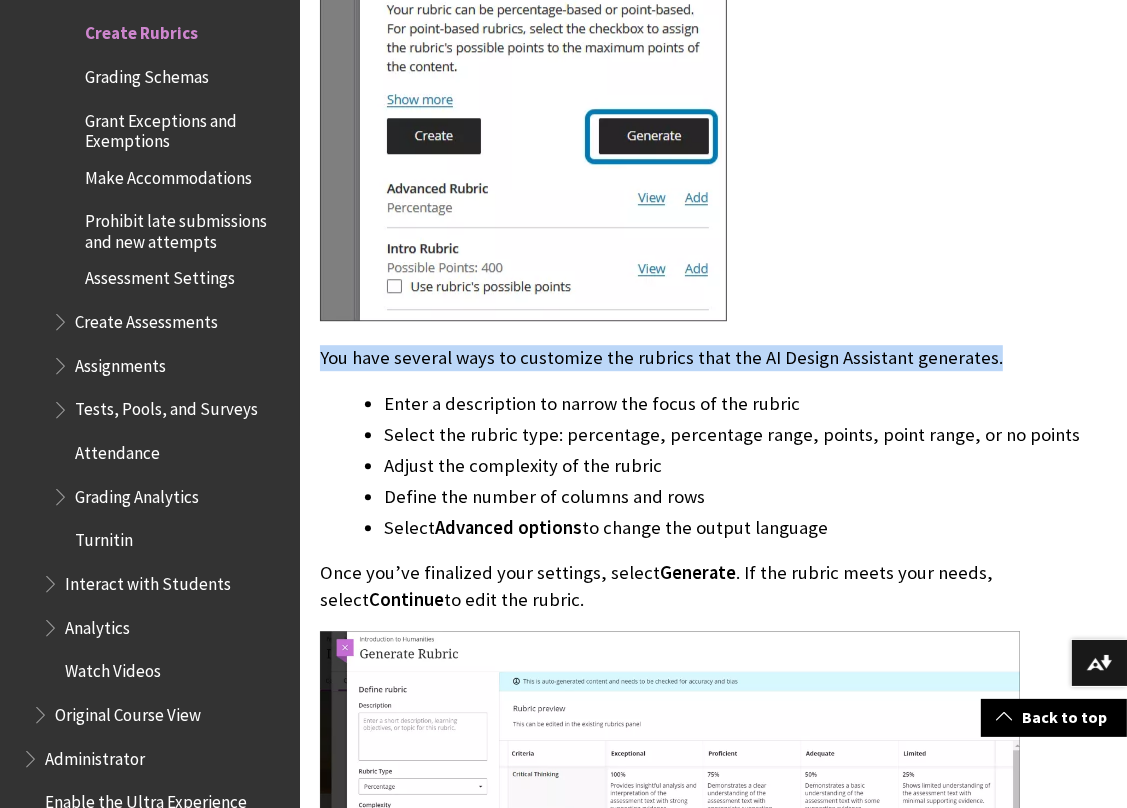 scroll, scrollTop: 9804, scrollLeft: 0, axis: vertical 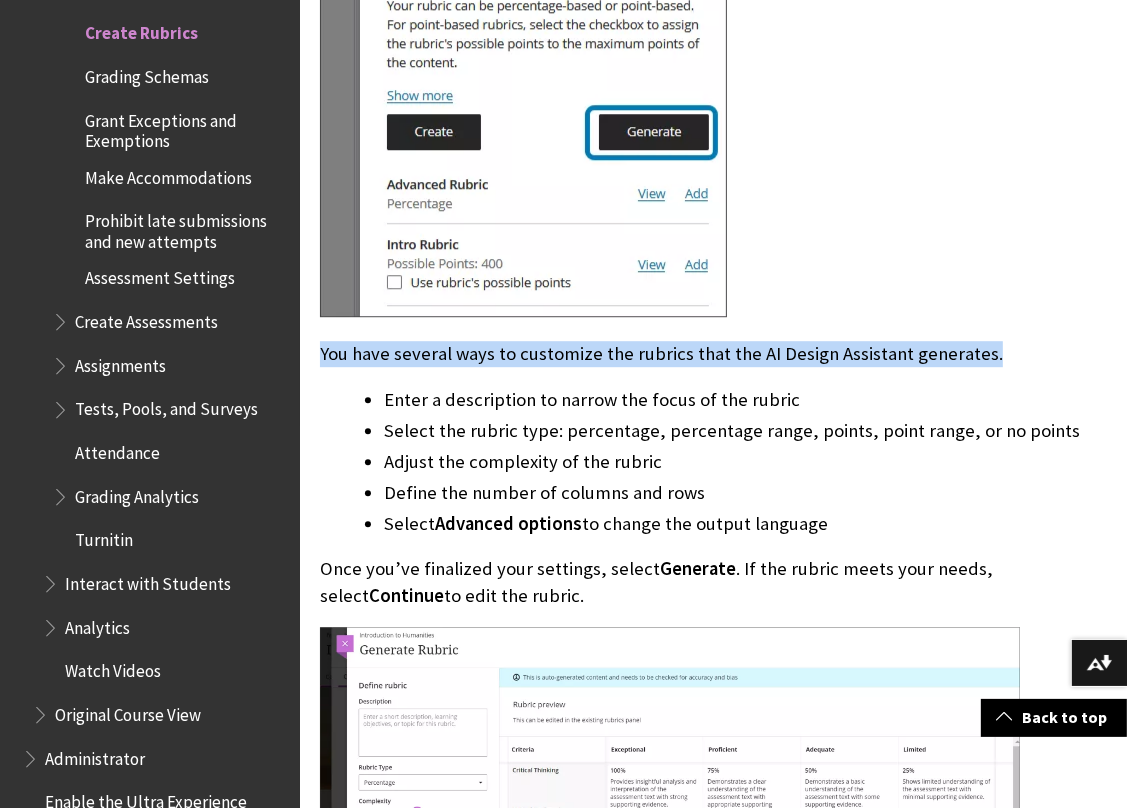copy on "You have several ways to customize the rubrics that the AI Design Assistant generates." 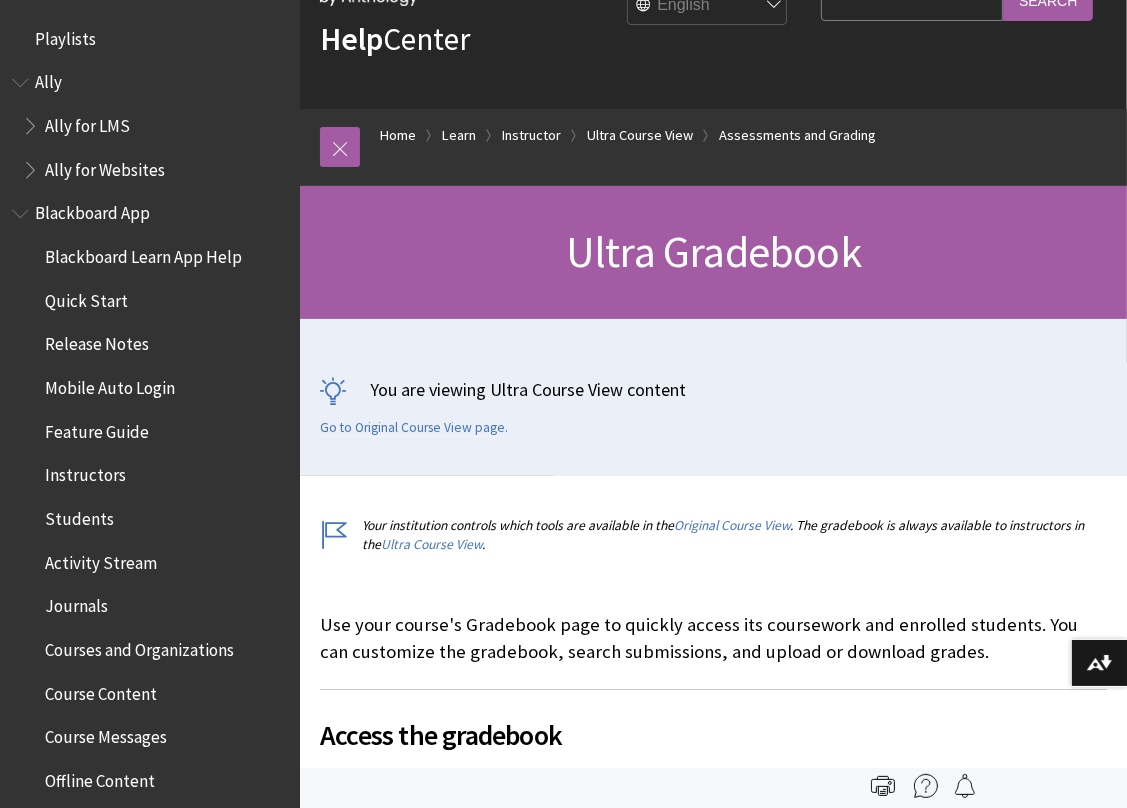 scroll, scrollTop: 269, scrollLeft: 0, axis: vertical 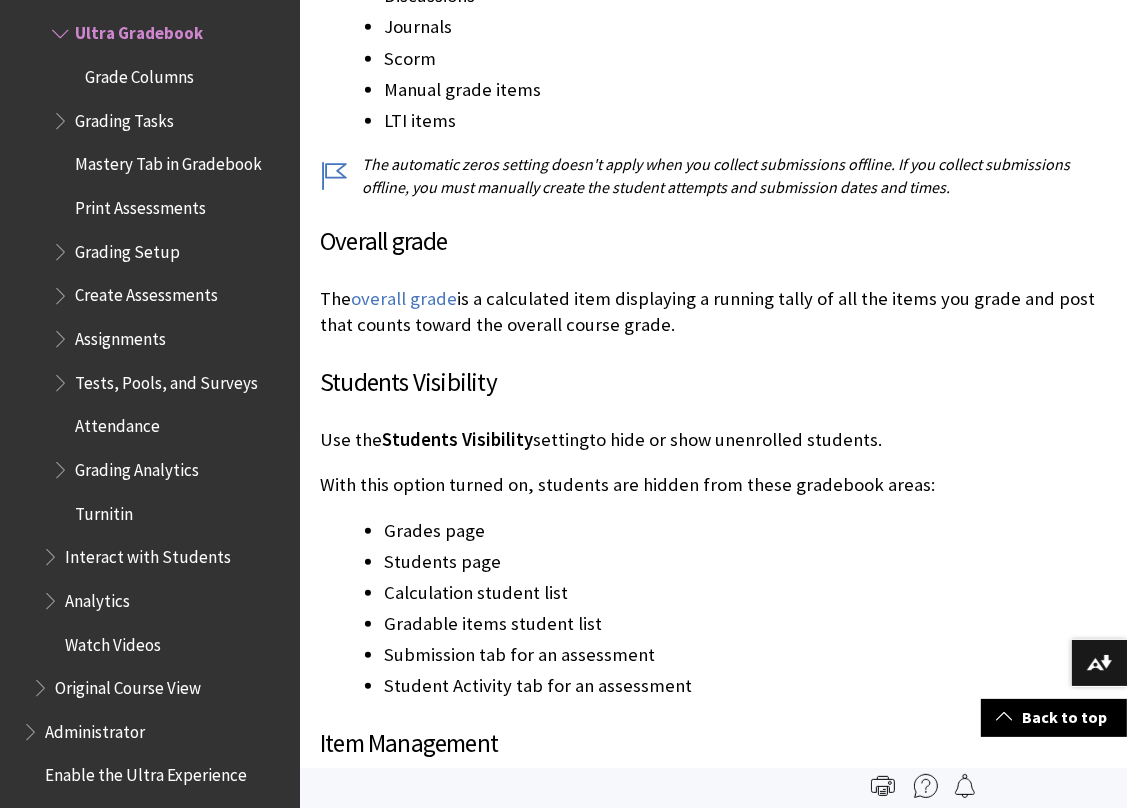 drag, startPoint x: 314, startPoint y: 276, endPoint x: 759, endPoint y: 296, distance: 445.44922 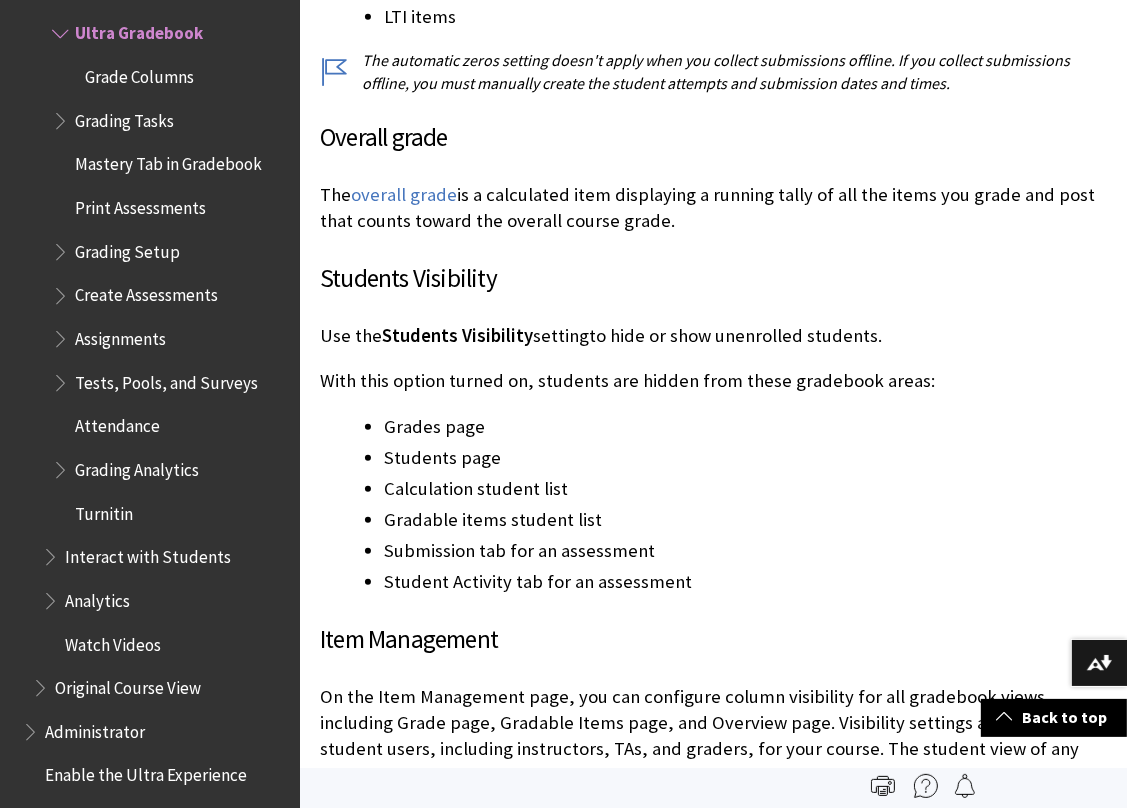 scroll, scrollTop: 6700, scrollLeft: 0, axis: vertical 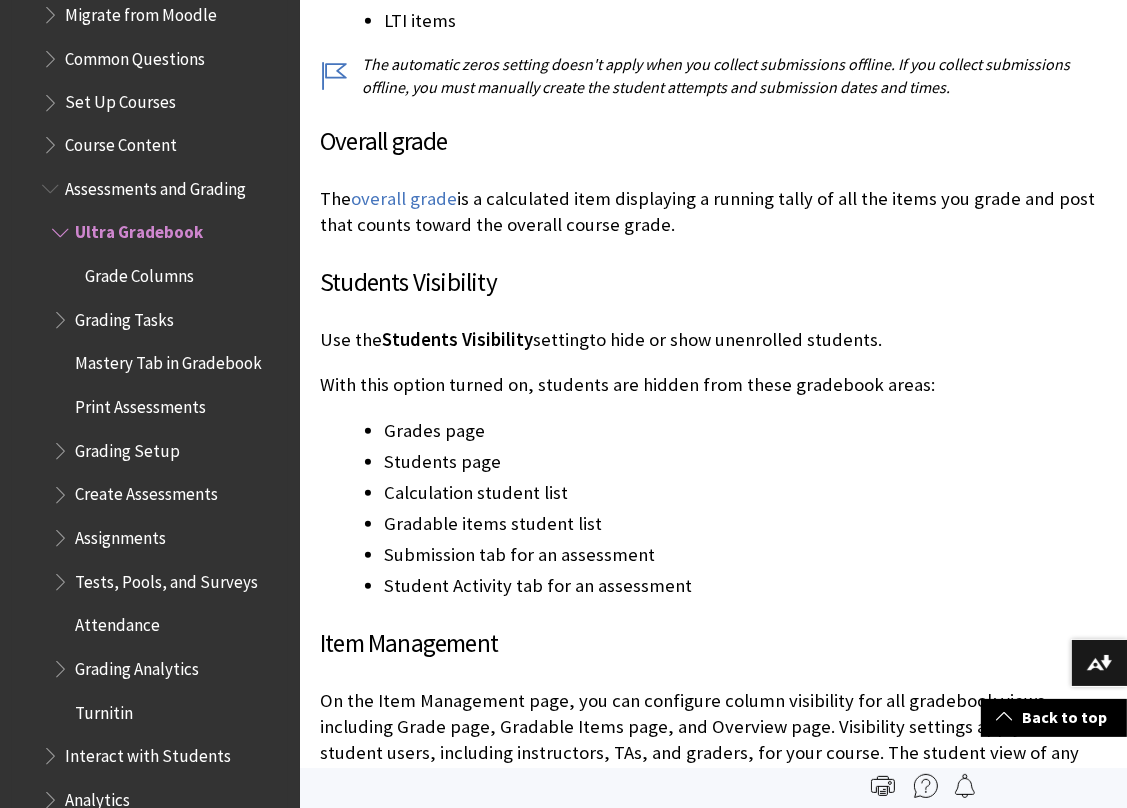 click on "Grade Columns" at bounding box center (139, 273) 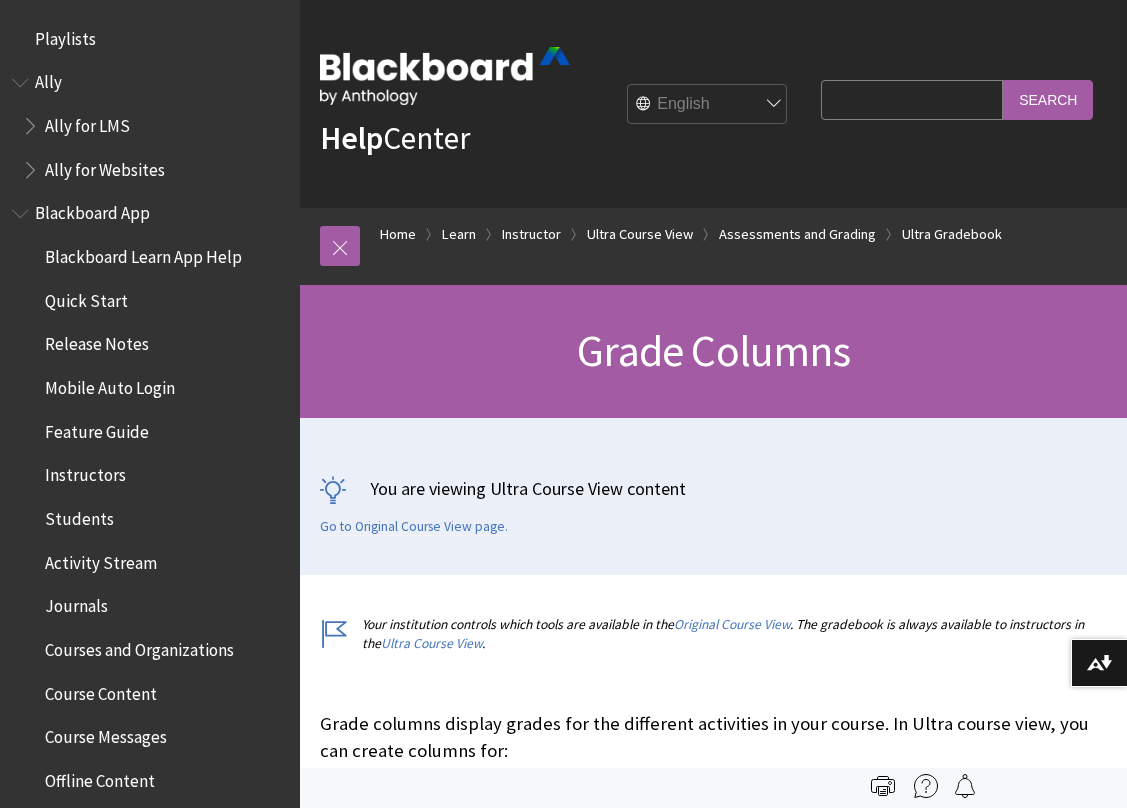 scroll, scrollTop: 0, scrollLeft: 0, axis: both 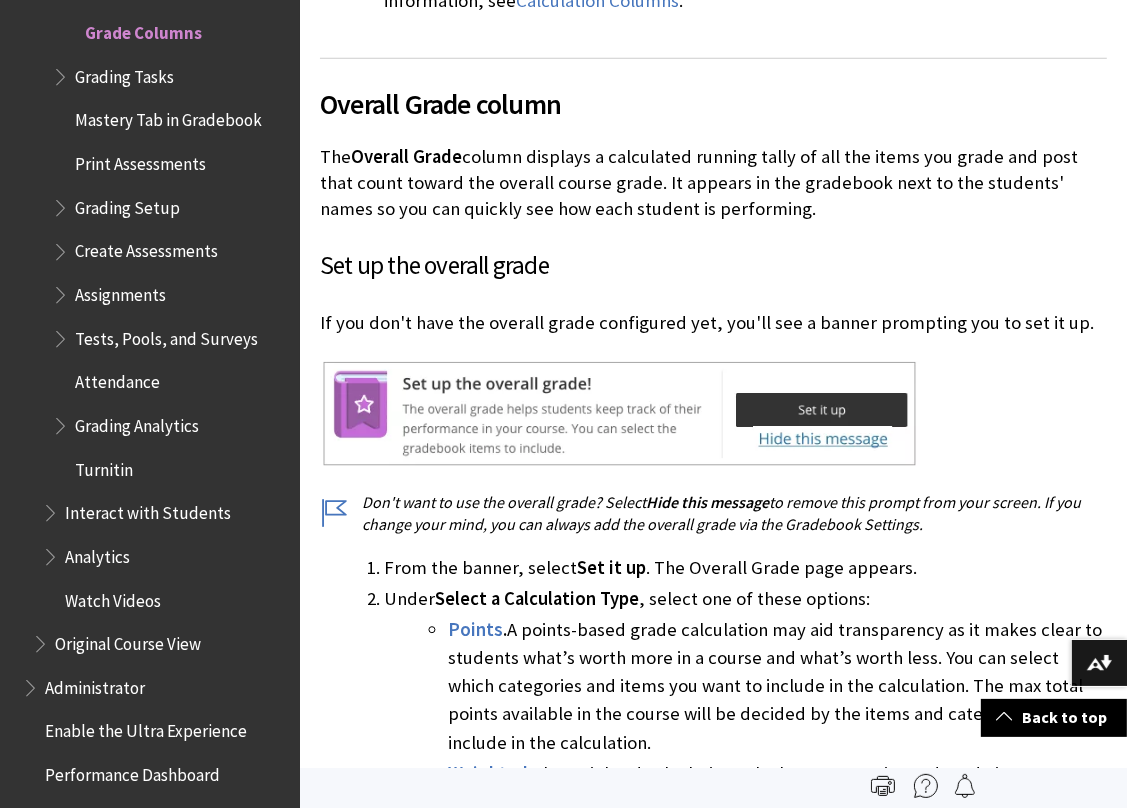 drag, startPoint x: 622, startPoint y: 181, endPoint x: 725, endPoint y: 217, distance: 109.11004 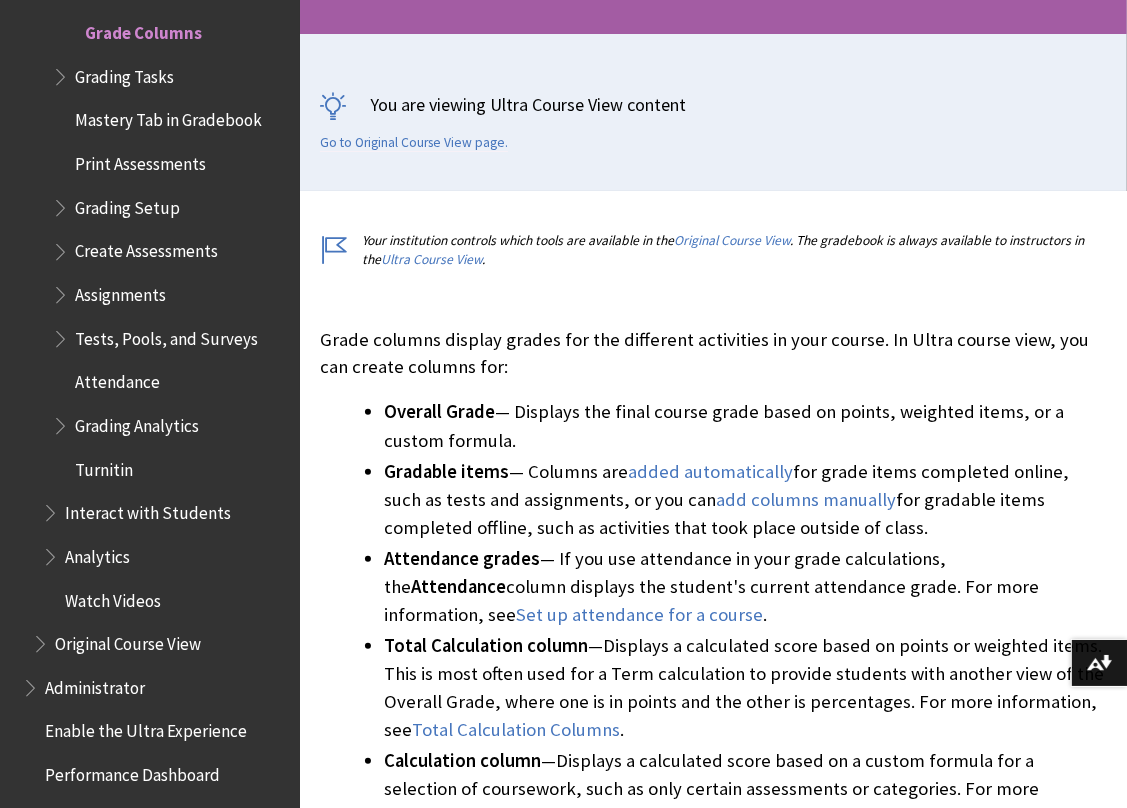 scroll, scrollTop: 600, scrollLeft: 0, axis: vertical 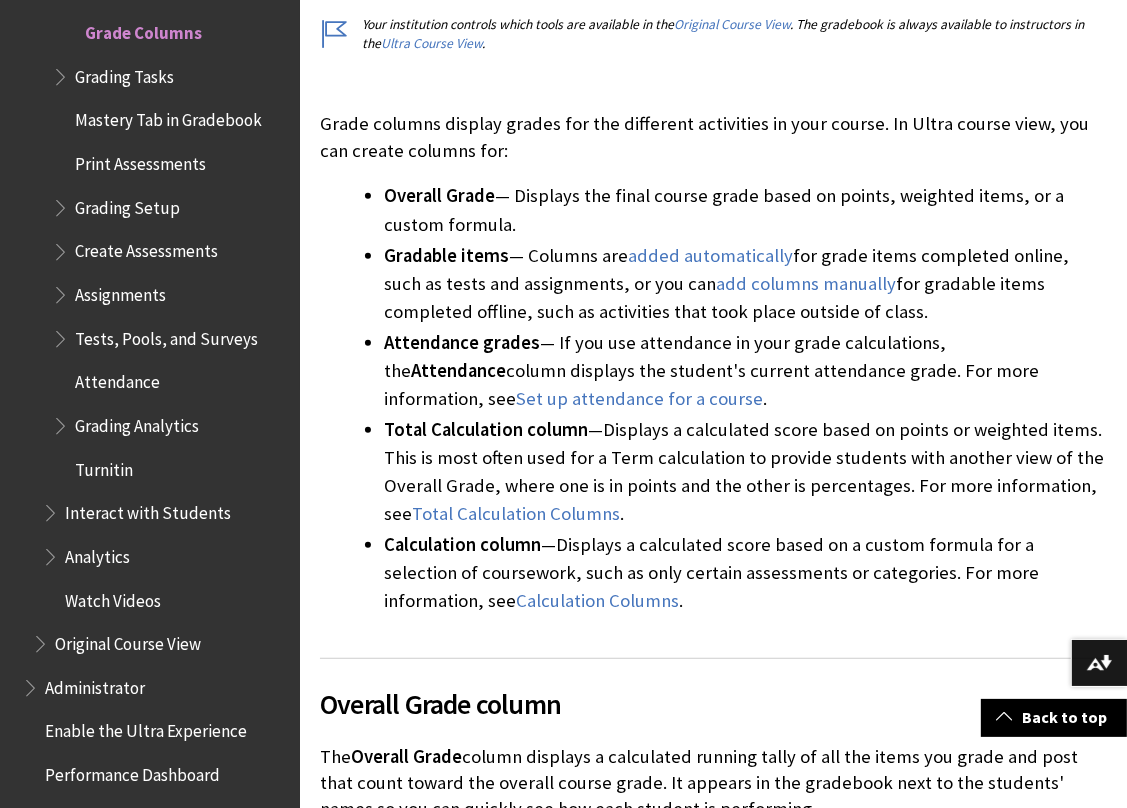 click on "Displays a calculated score based on points or weighted items. This is most often used for a Term calculation to provide students with another view of the Overall Grade, where one is in points and the other is percentages. For more information, see" at bounding box center [744, 471] 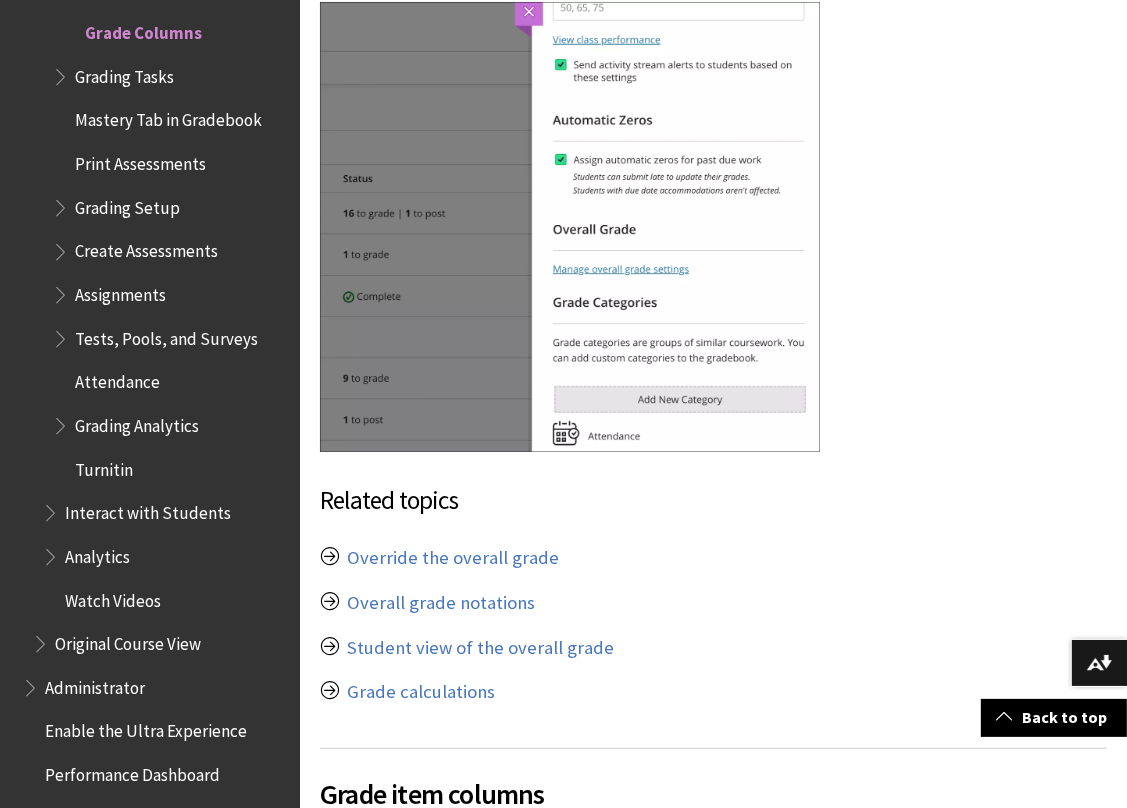 scroll, scrollTop: 5900, scrollLeft: 0, axis: vertical 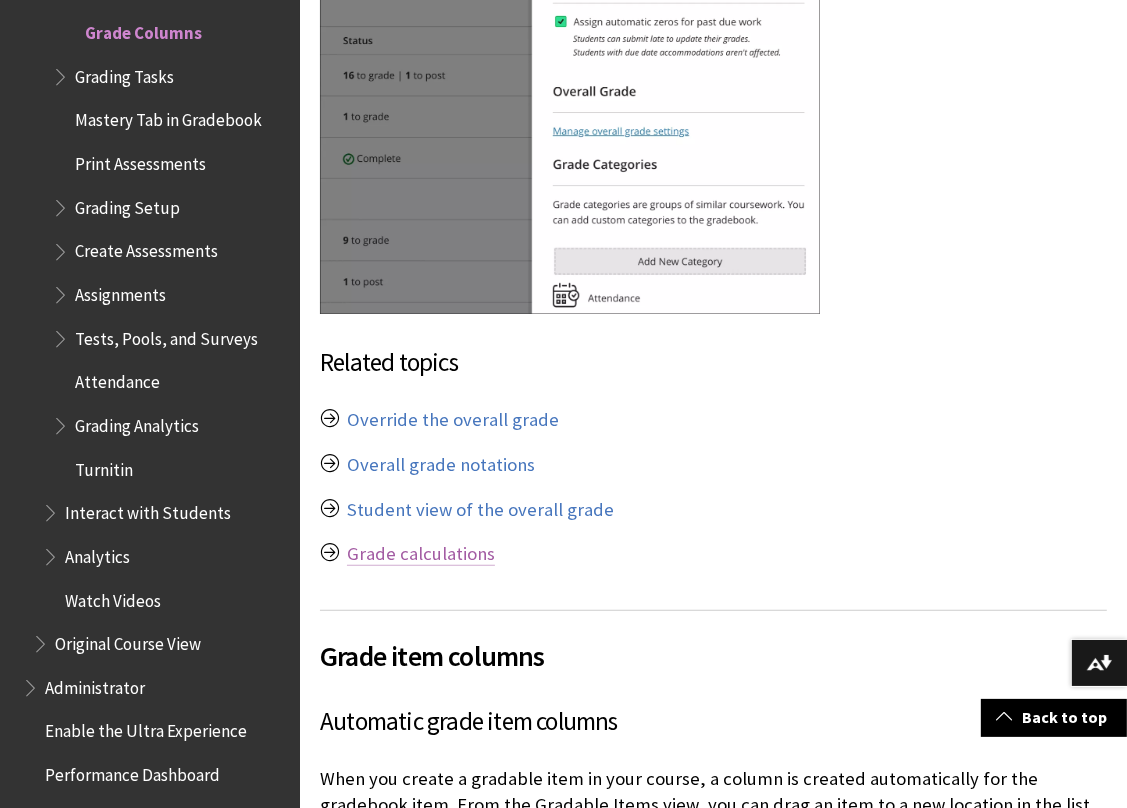 click on "Grade calculations" at bounding box center [421, 554] 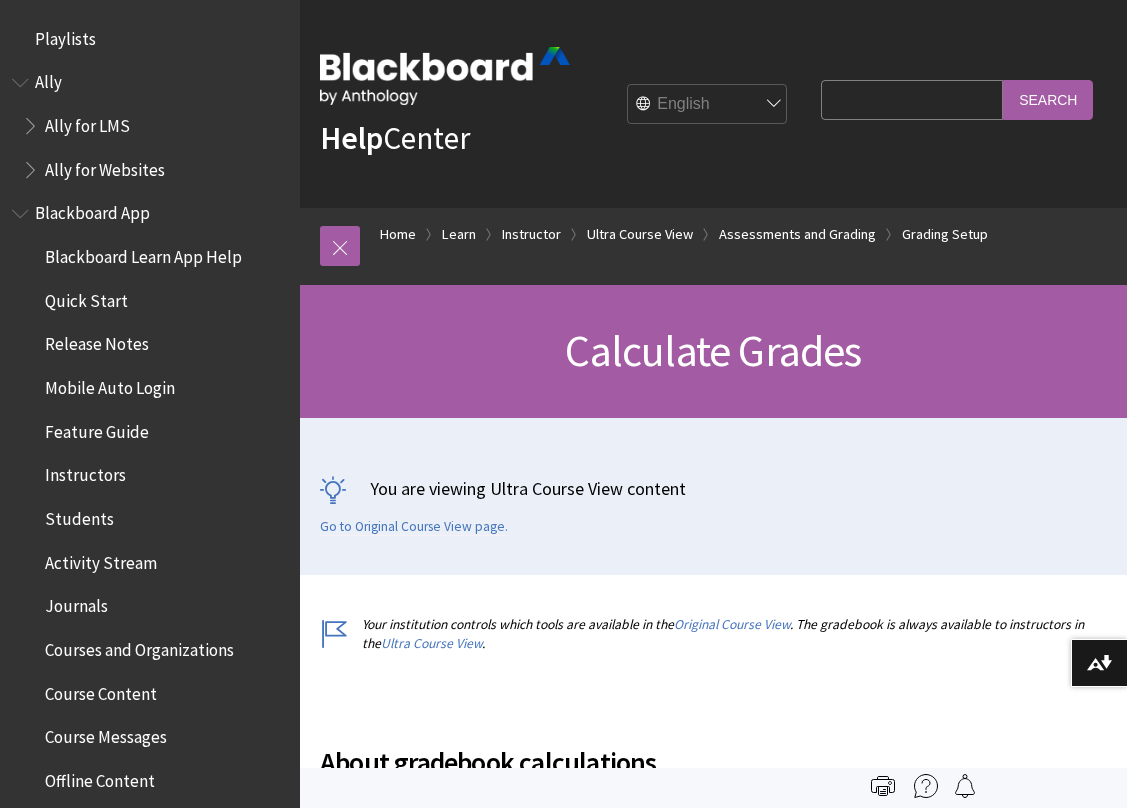 scroll, scrollTop: 0, scrollLeft: 0, axis: both 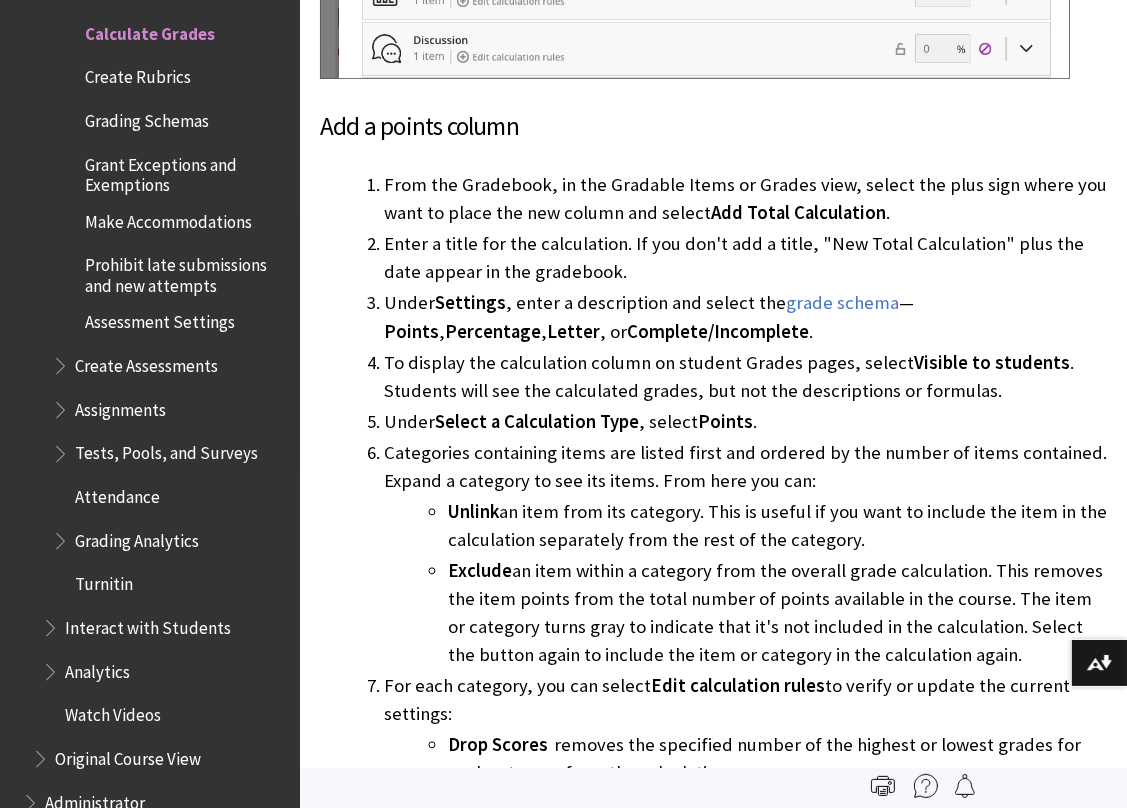 click on "Unlink  an item from its category. This is useful if you want to include the item in the calculation separately from the rest of the category." at bounding box center (777, 526) 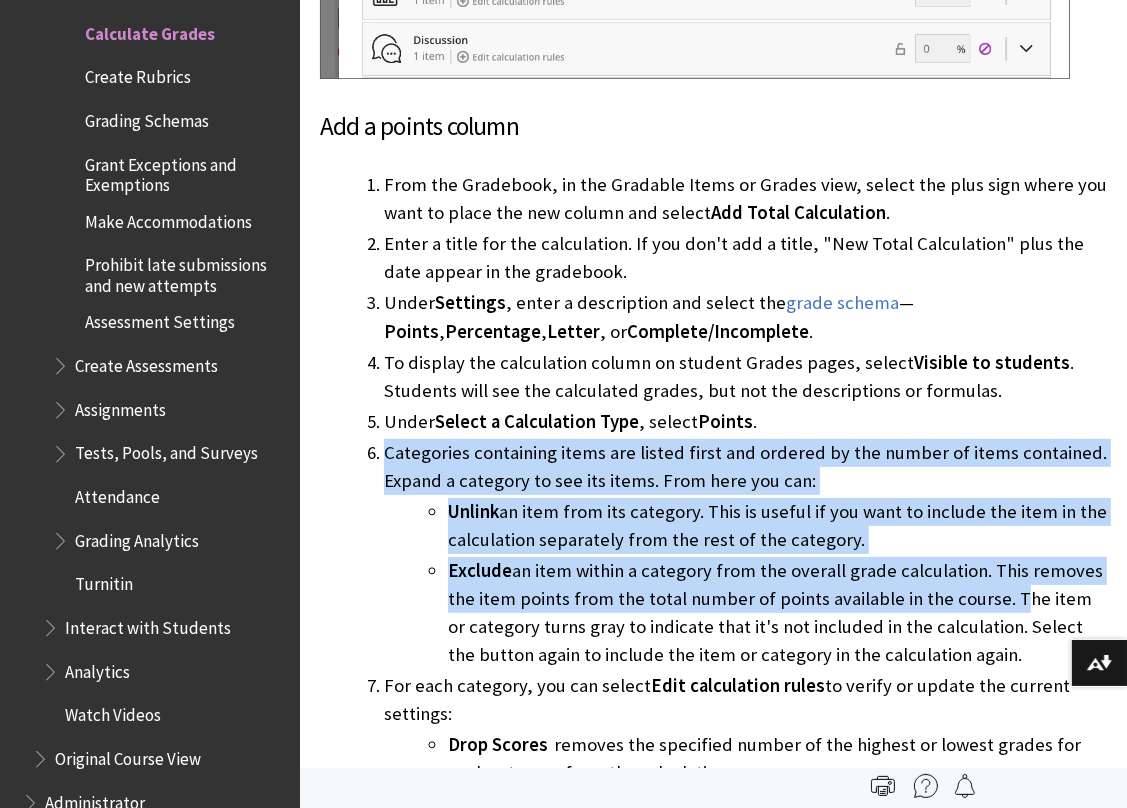 drag, startPoint x: 386, startPoint y: 395, endPoint x: 1003, endPoint y: 532, distance: 632.0269 